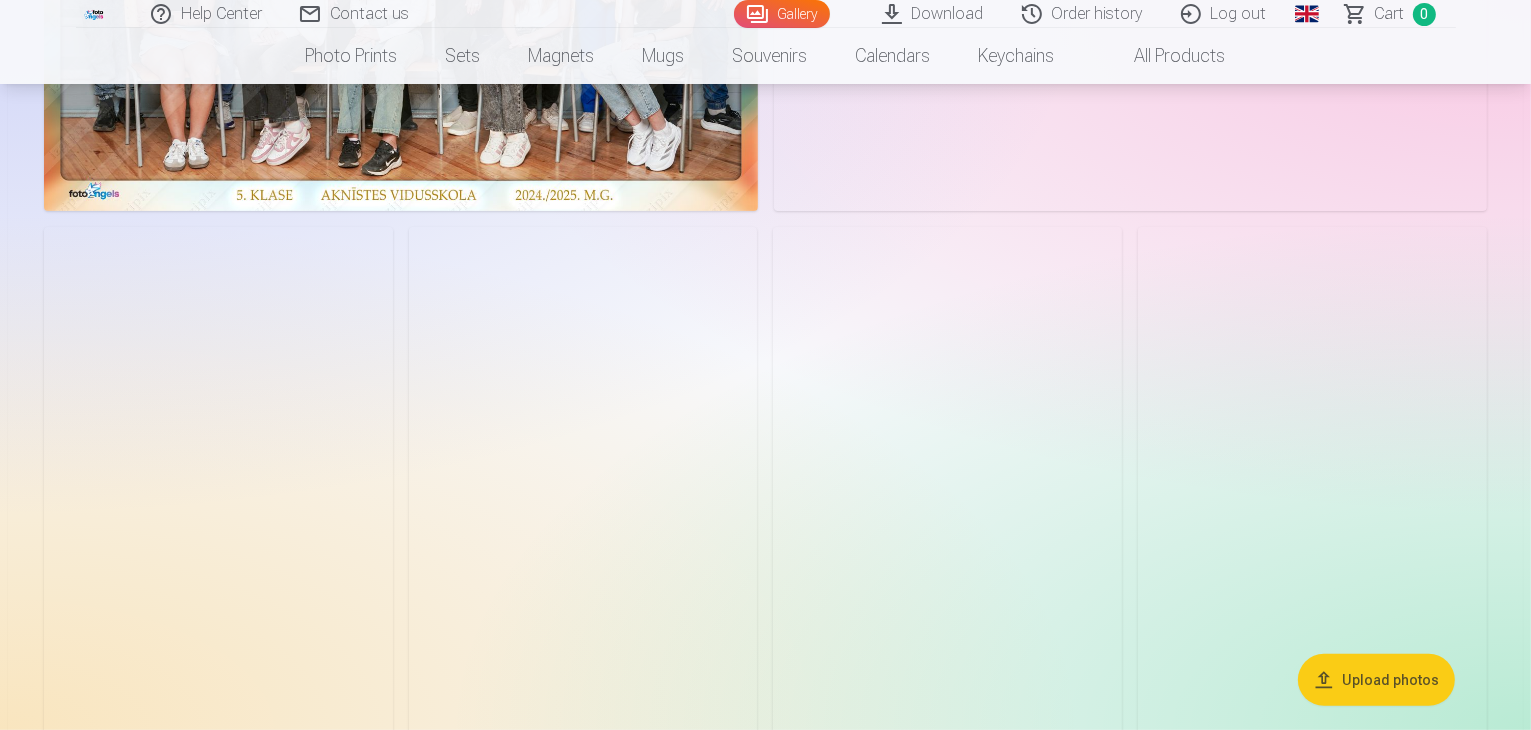 scroll, scrollTop: 700, scrollLeft: 0, axis: vertical 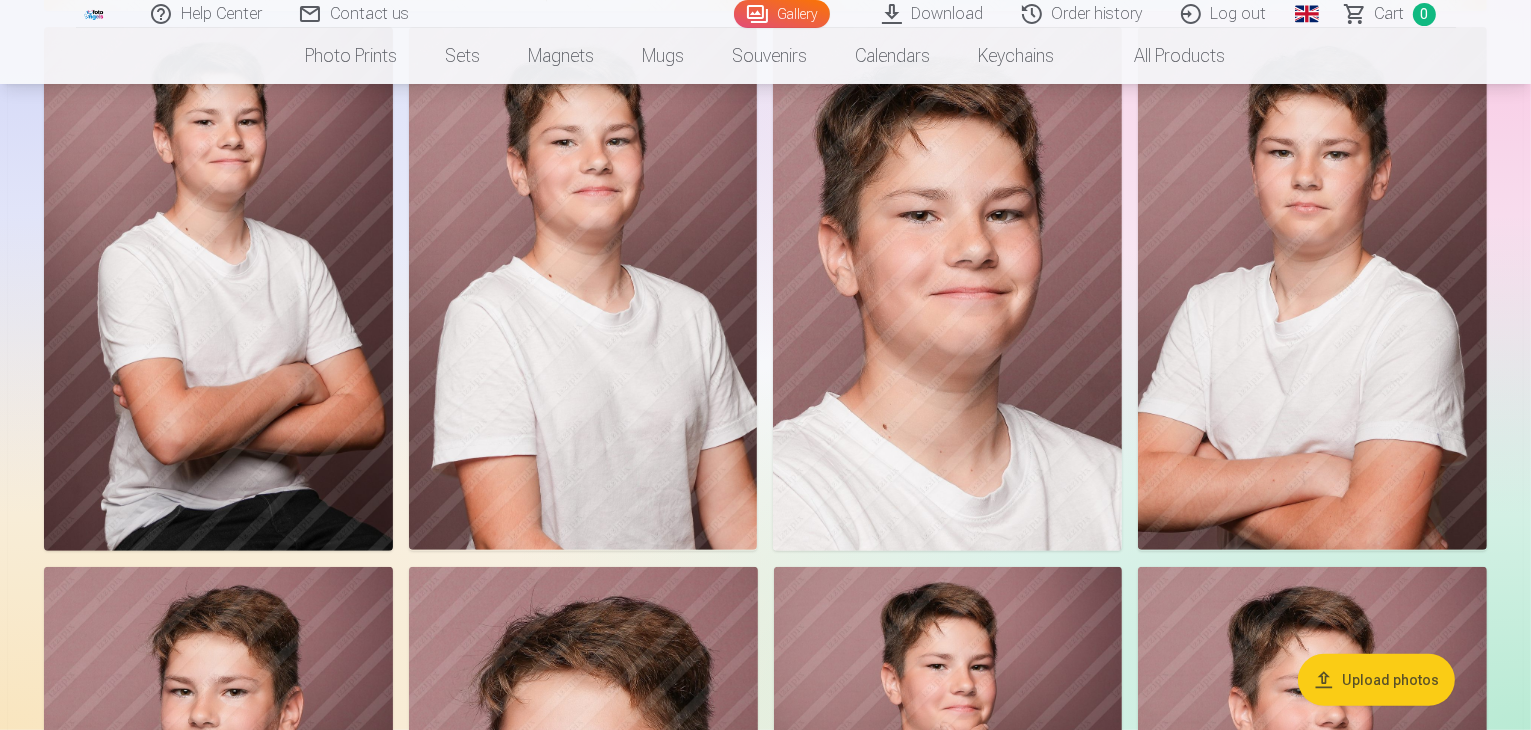 click at bounding box center (401, -235) 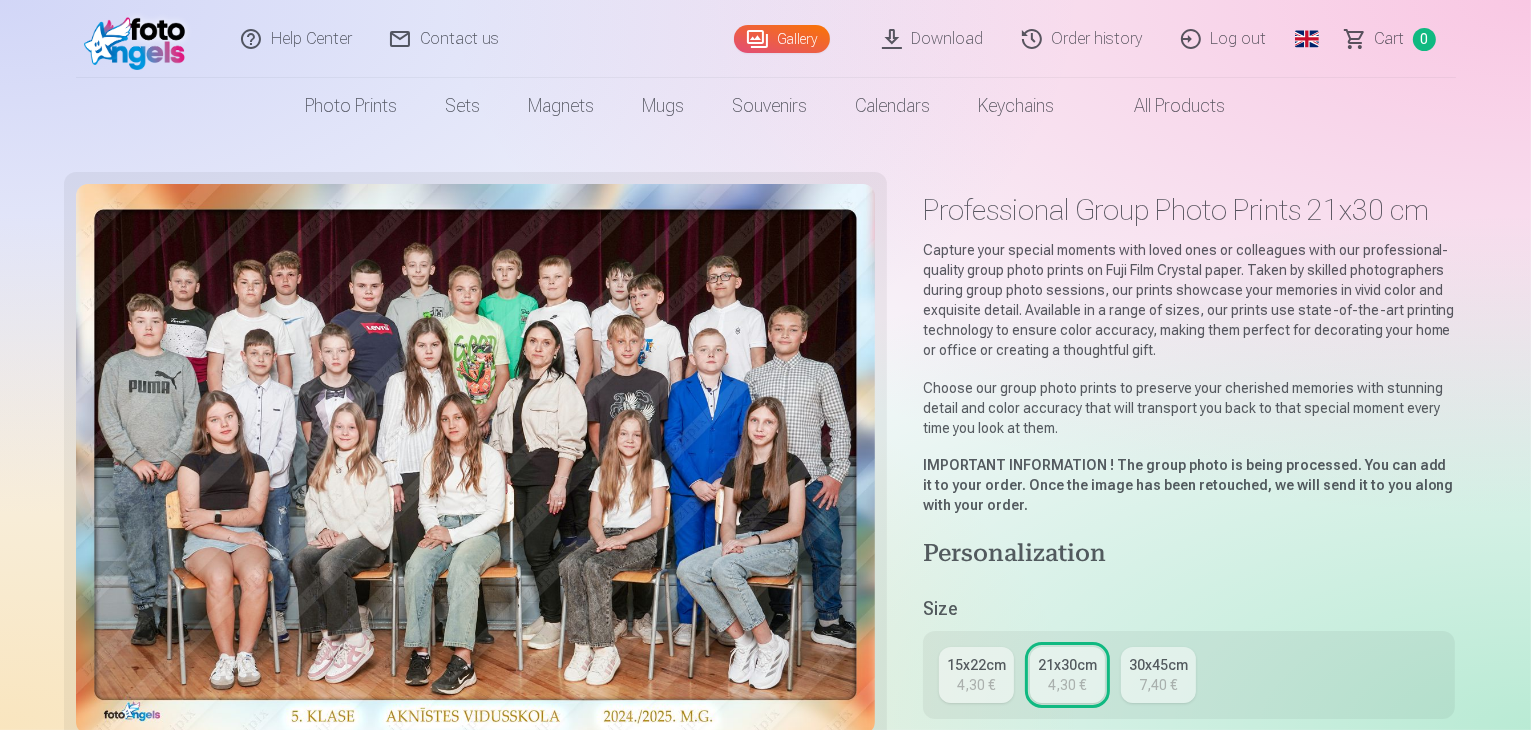 scroll, scrollTop: 100, scrollLeft: 0, axis: vertical 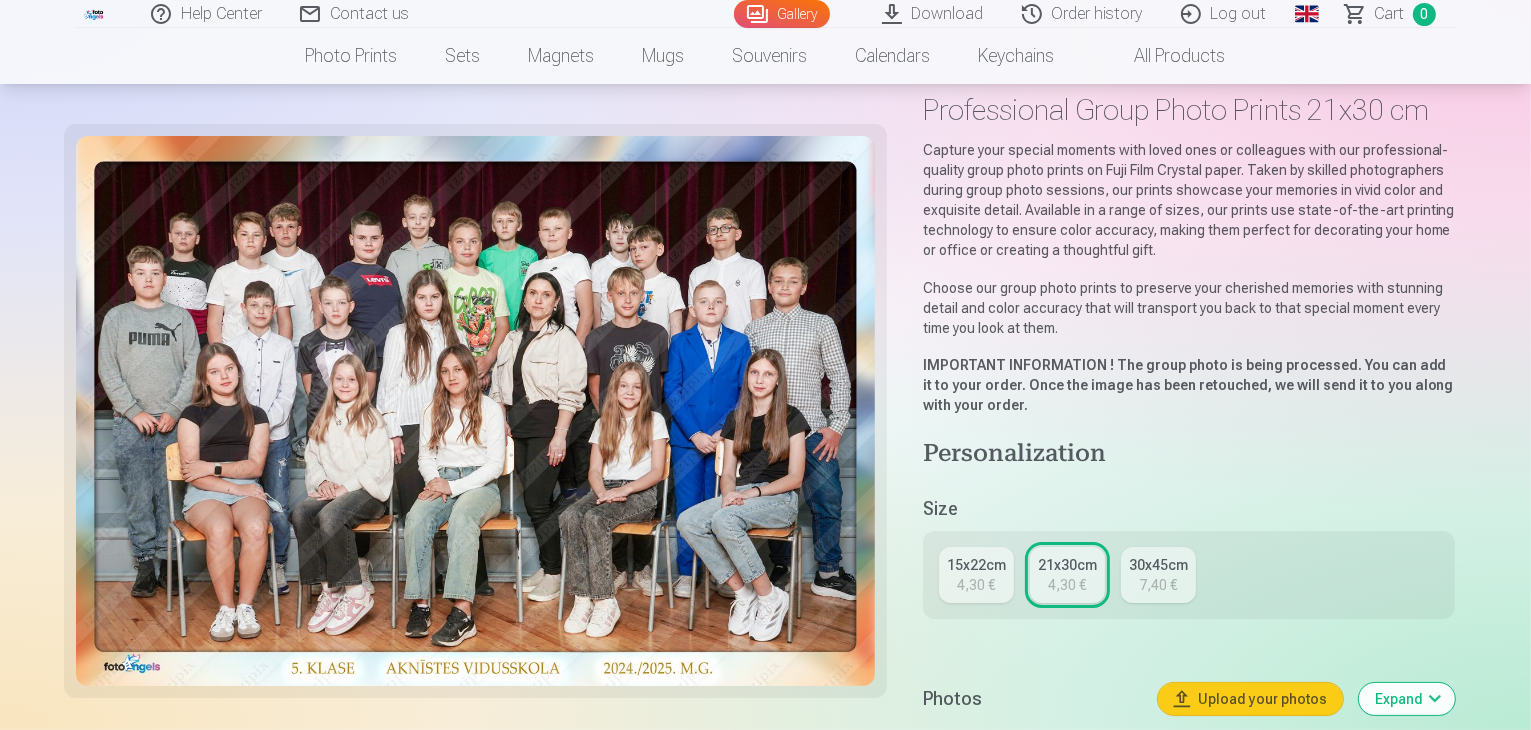 click on "15x22cm" at bounding box center [976, 565] 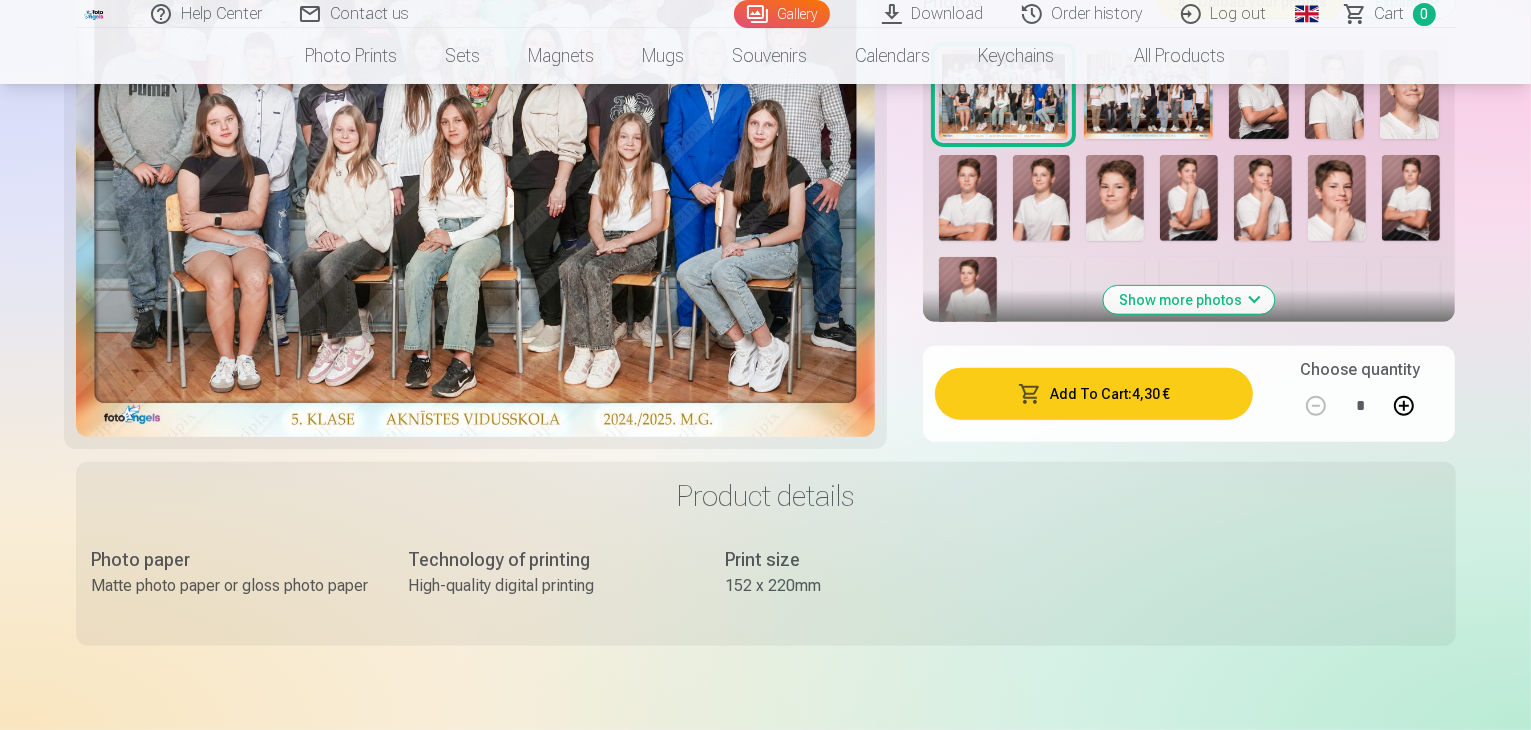 scroll, scrollTop: 900, scrollLeft: 0, axis: vertical 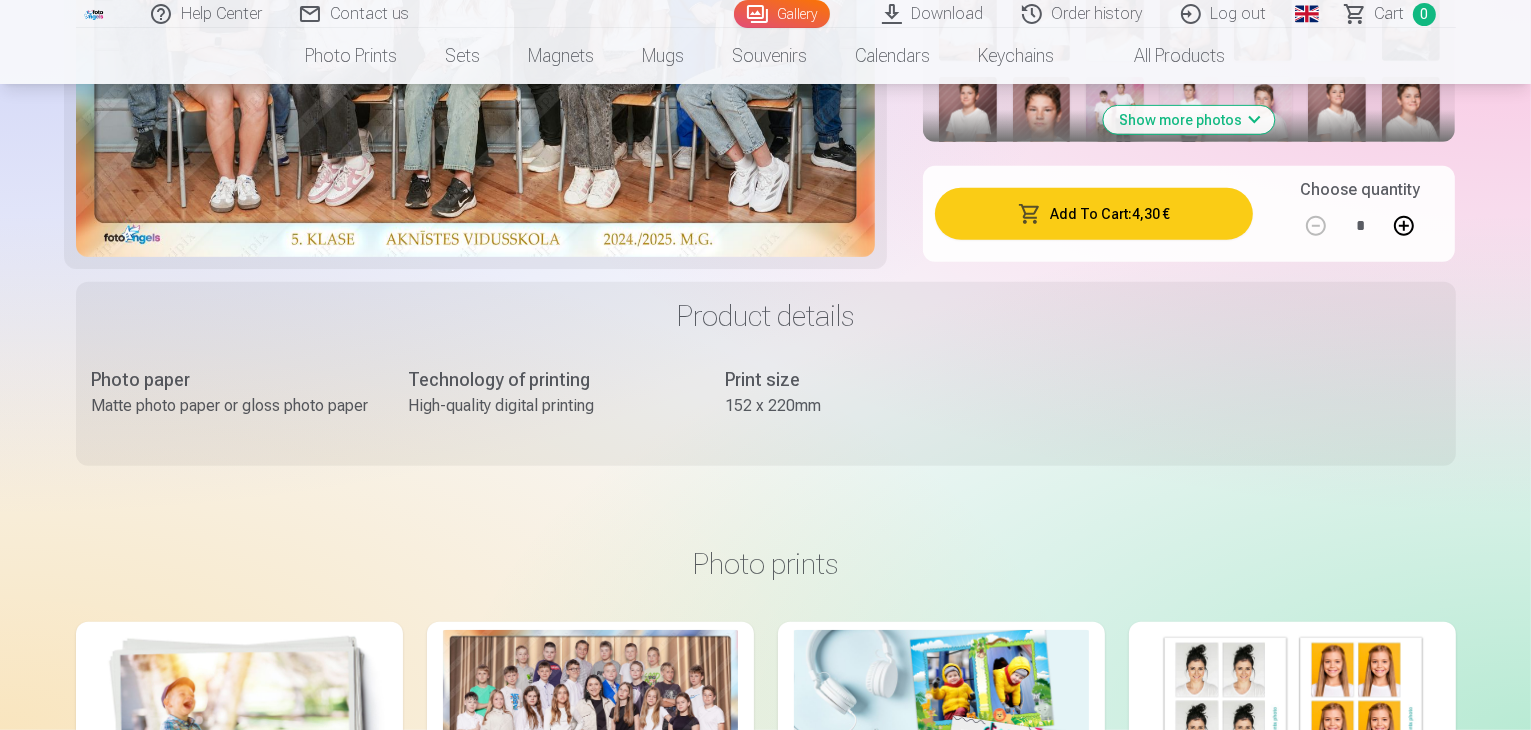 click on "Add To Cart :  4,30 €" at bounding box center [1094, 214] 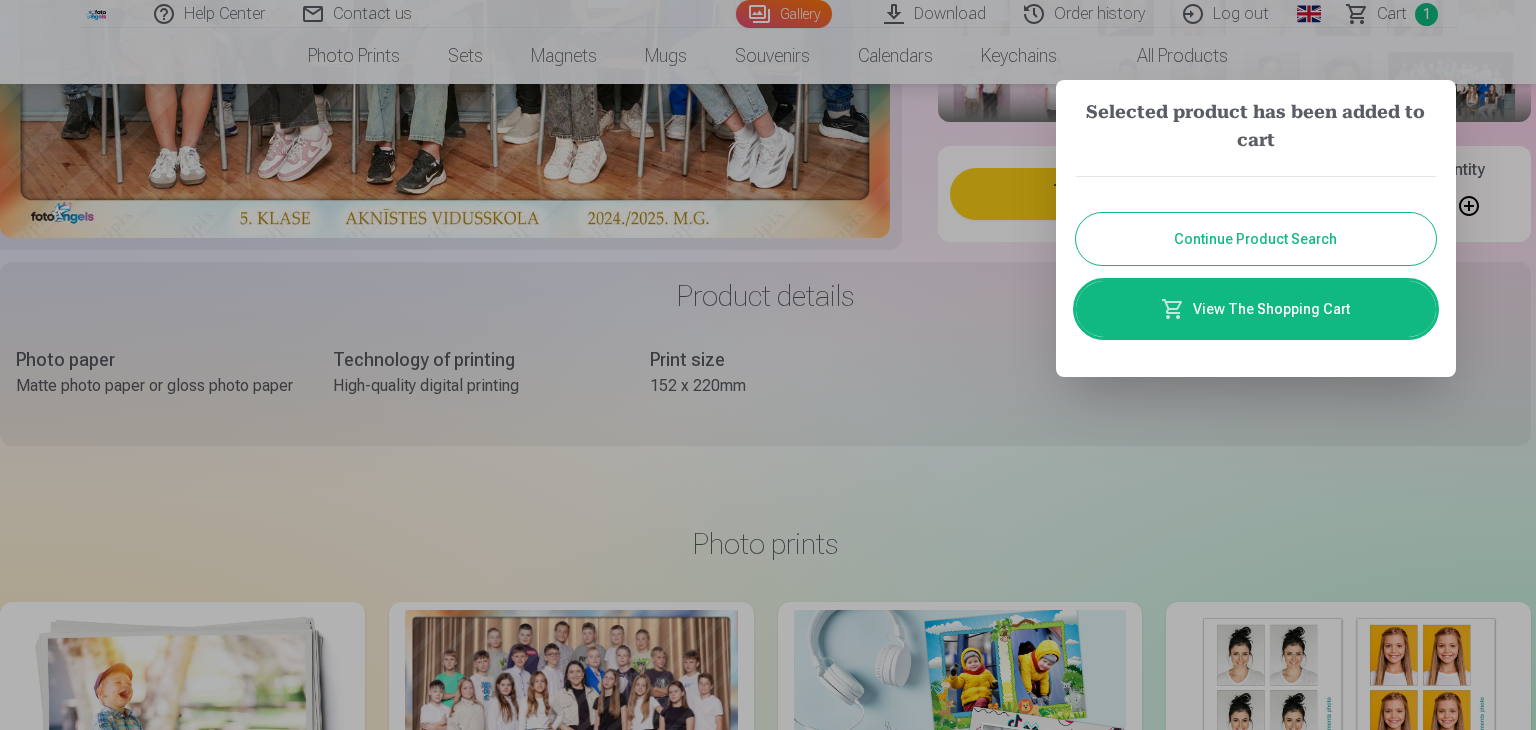 click on "Continue Product Search" at bounding box center (1256, 239) 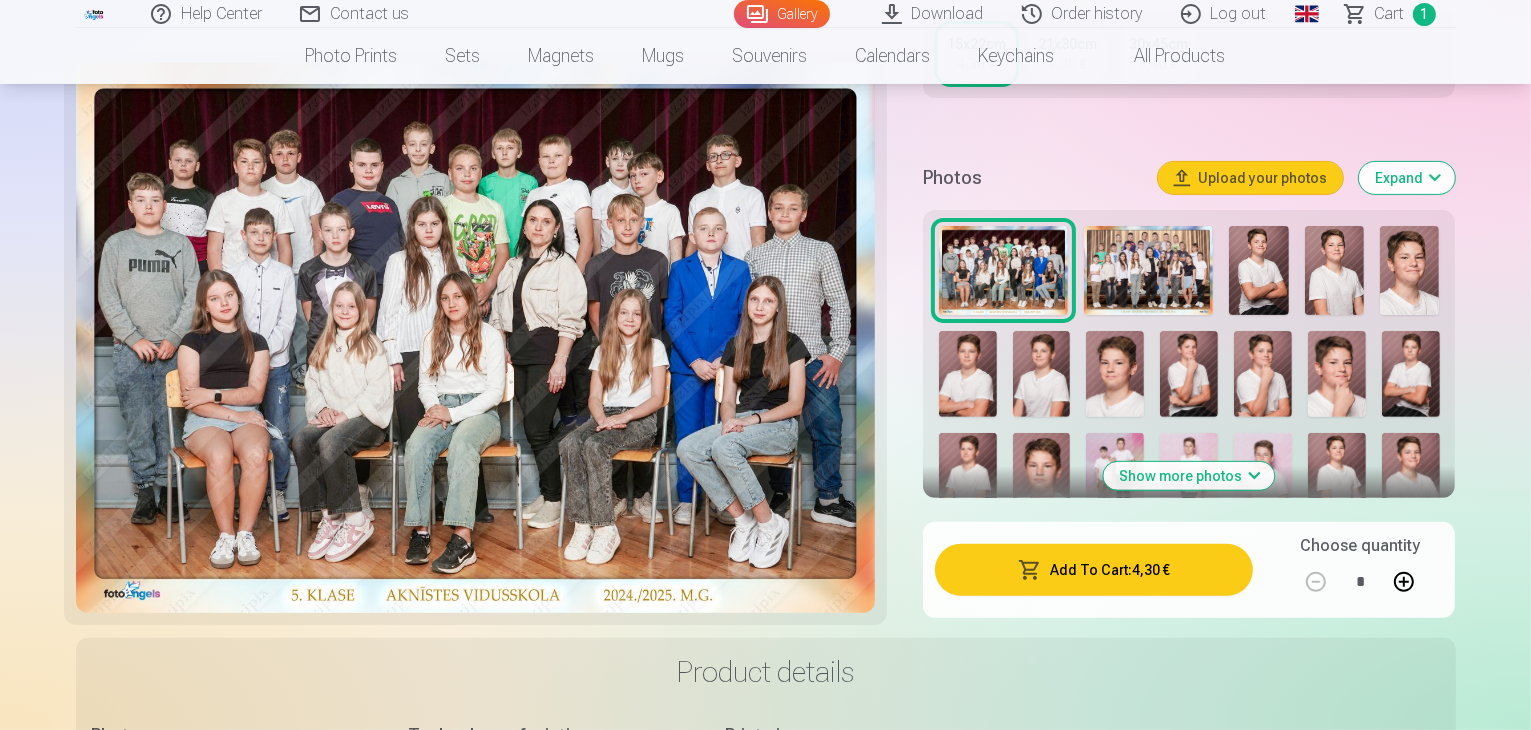 scroll, scrollTop: 500, scrollLeft: 0, axis: vertical 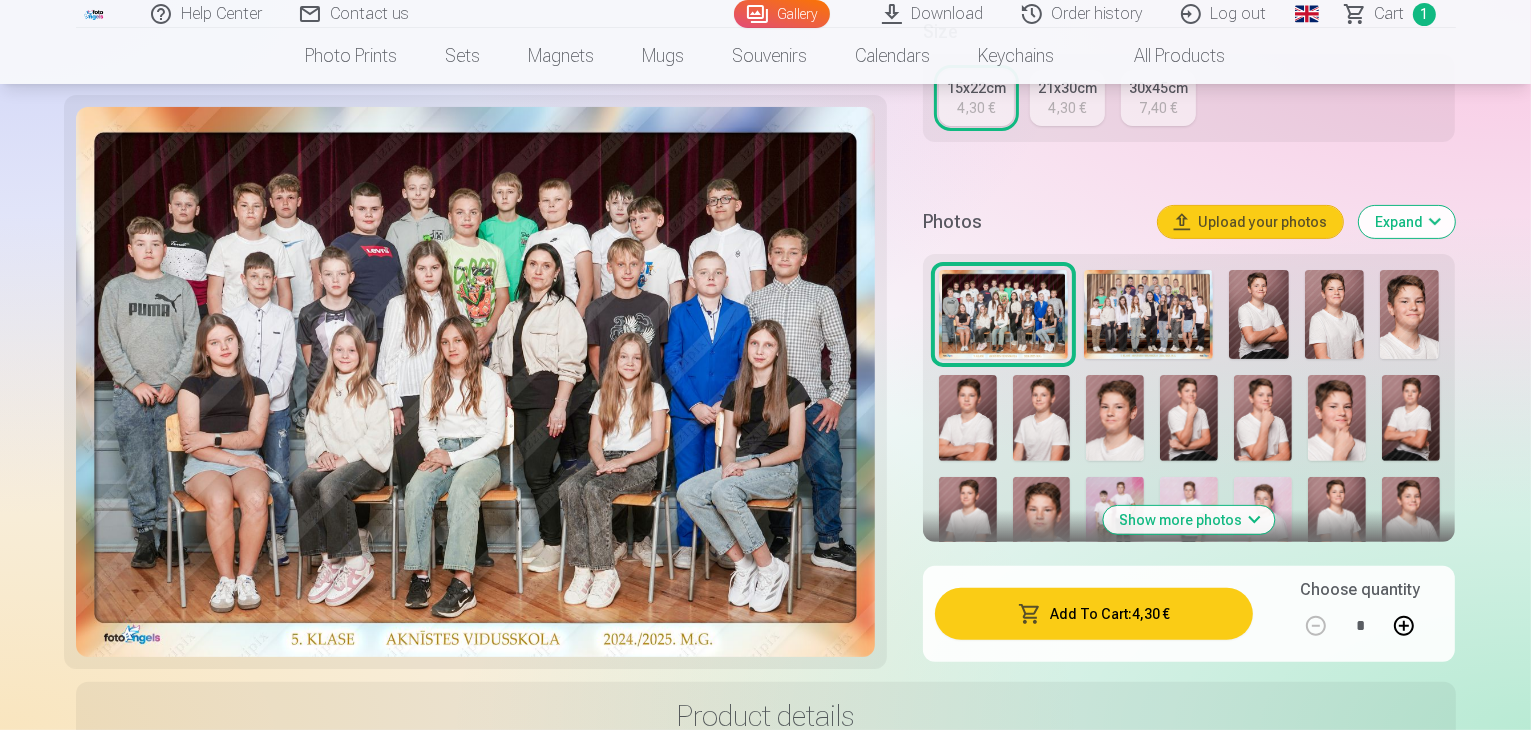 click at bounding box center [1258, 314] 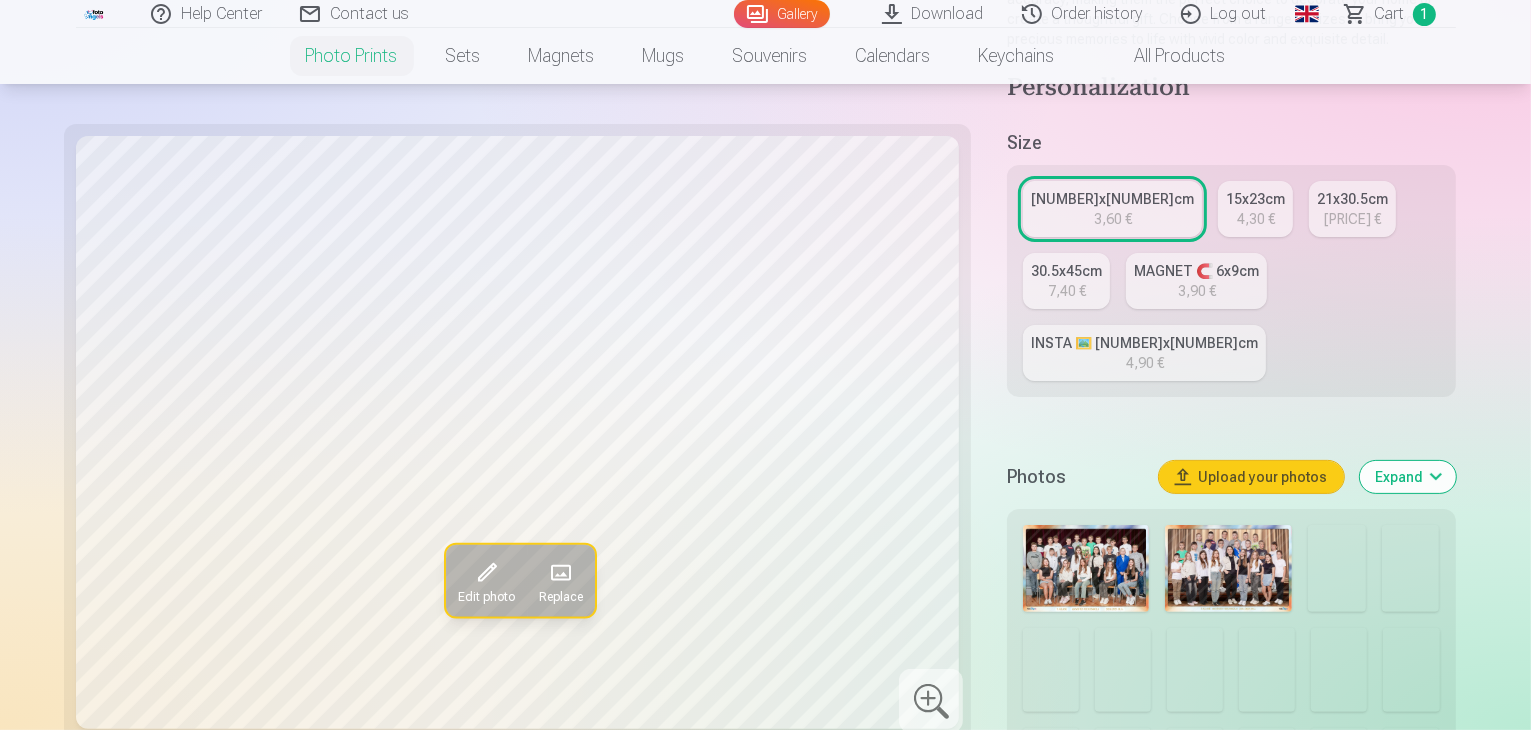 scroll, scrollTop: 300, scrollLeft: 0, axis: vertical 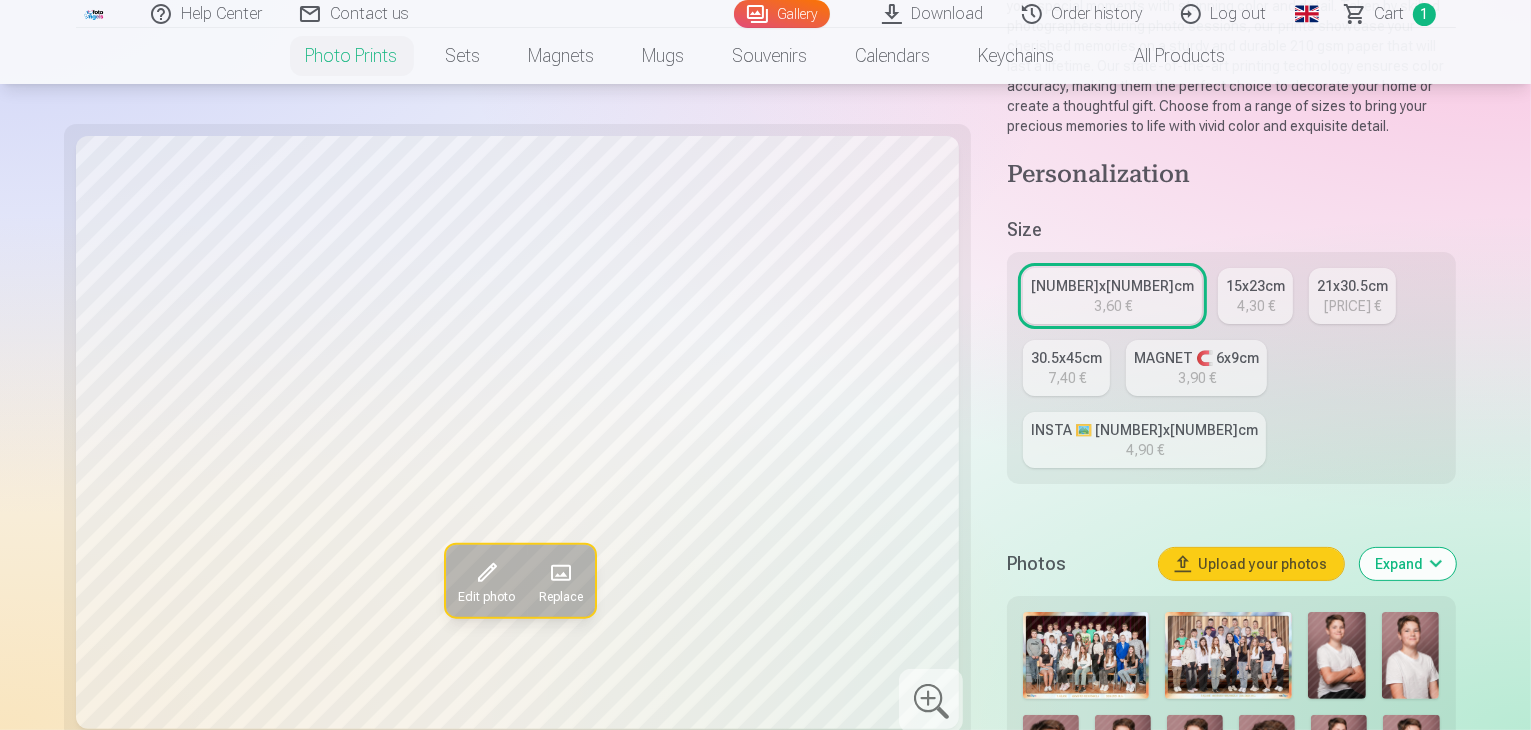 click at bounding box center (1337, 655) 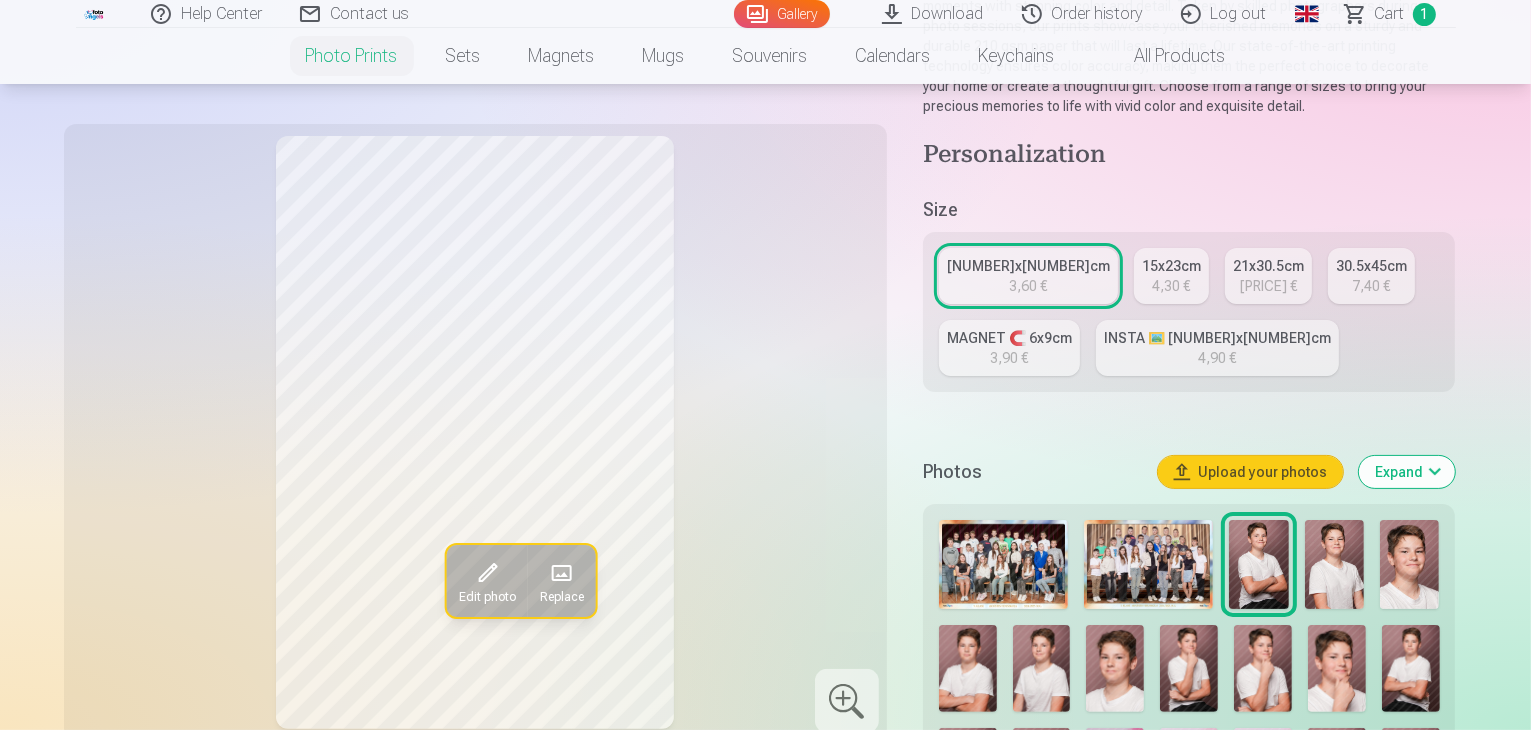 click at bounding box center (1334, 564) 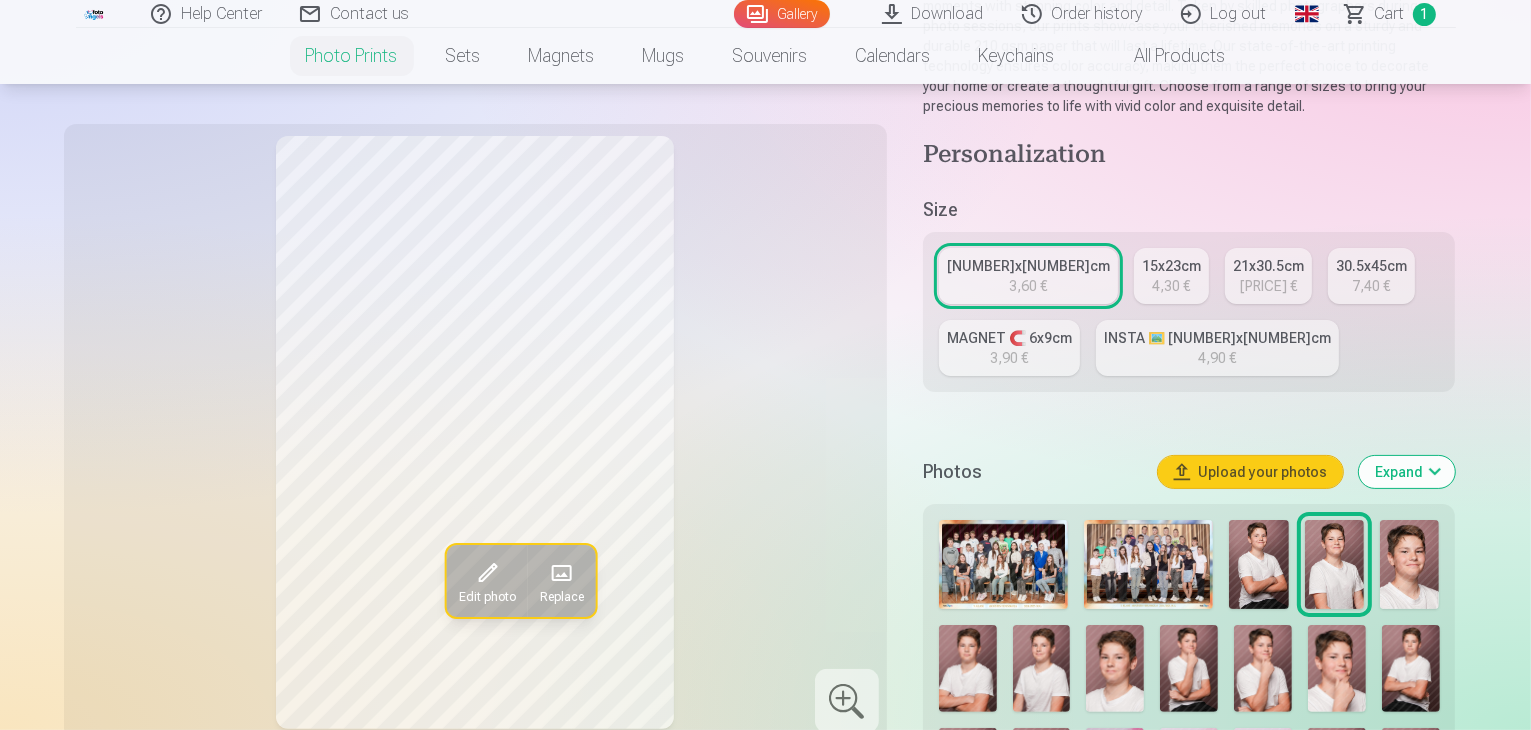 click at bounding box center [1409, 564] 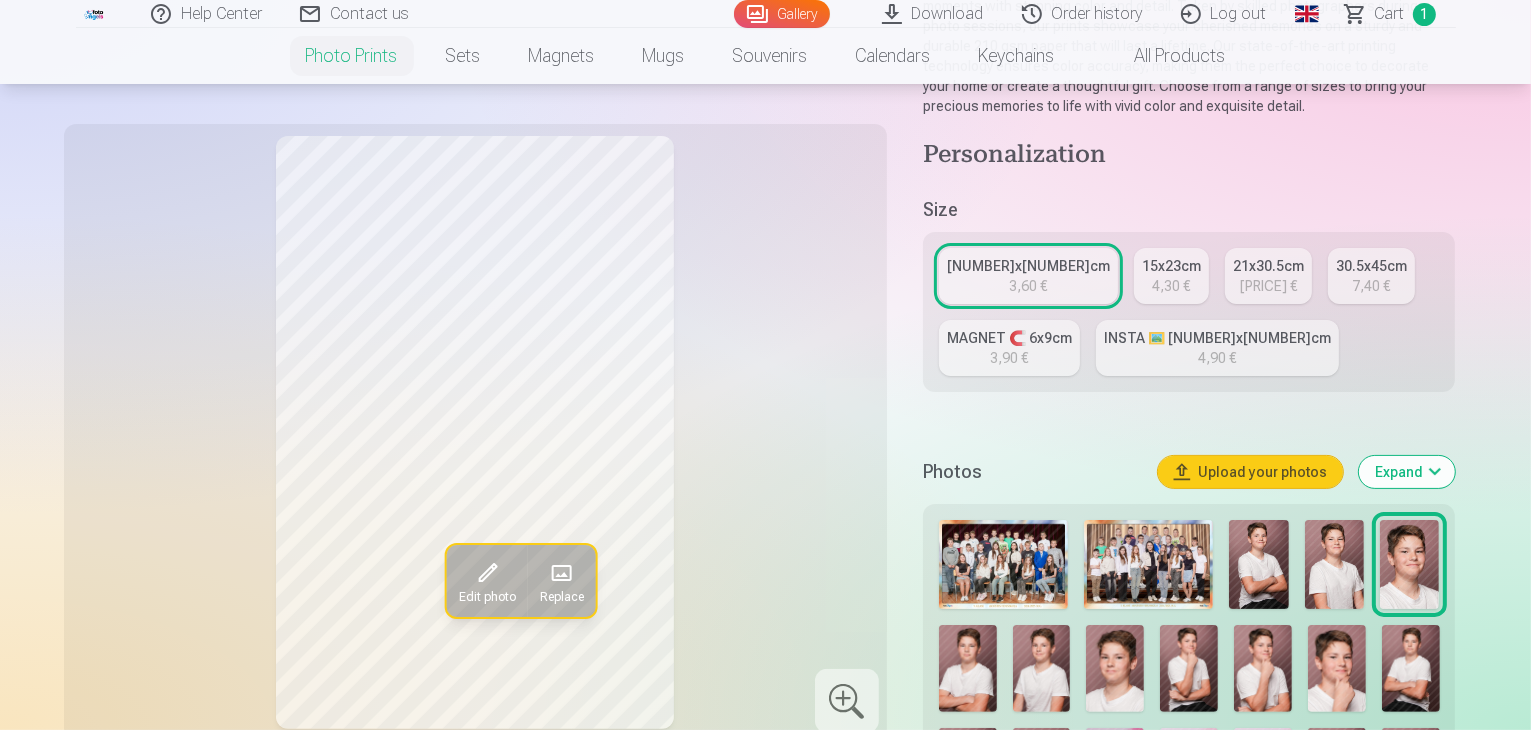 click at bounding box center (968, 668) 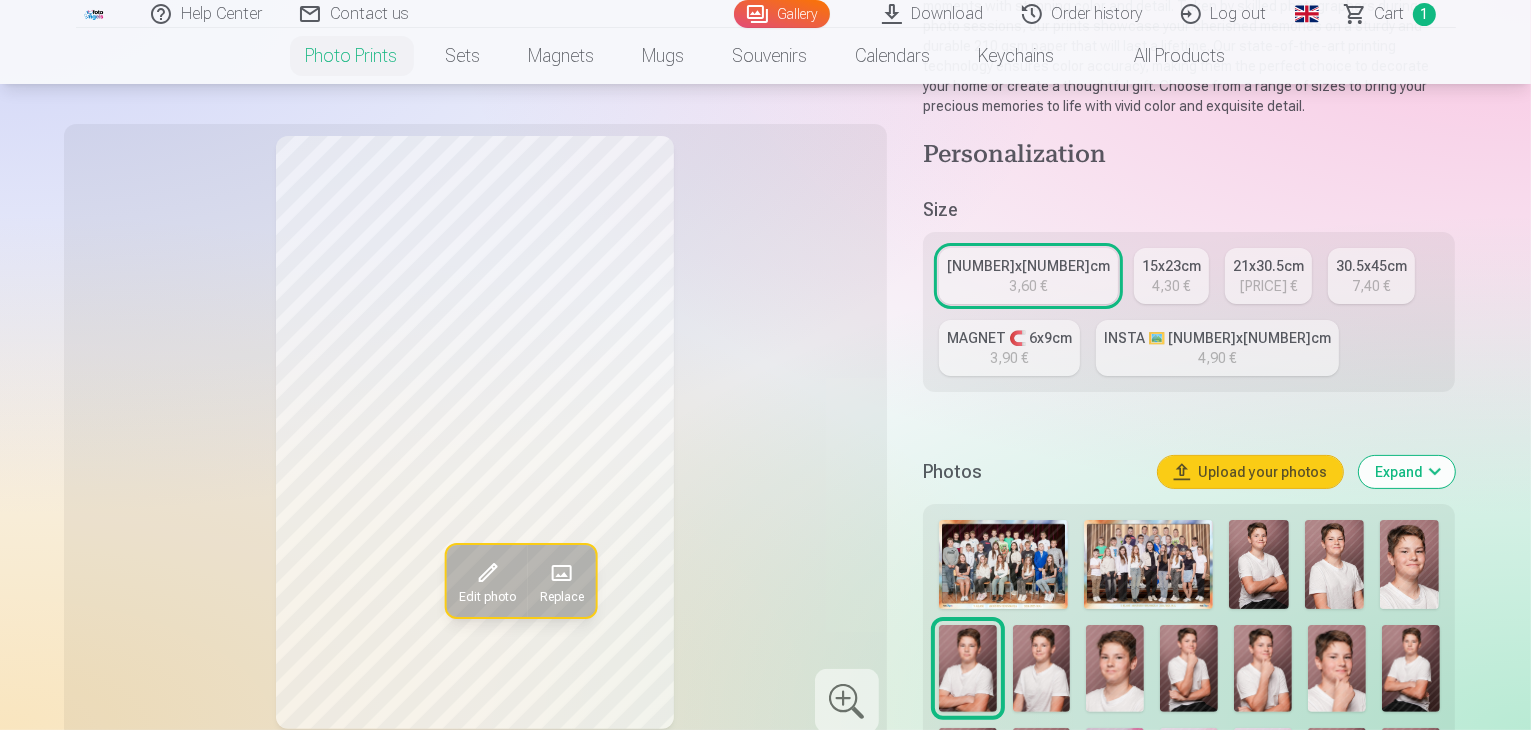 click at bounding box center [1042, 668] 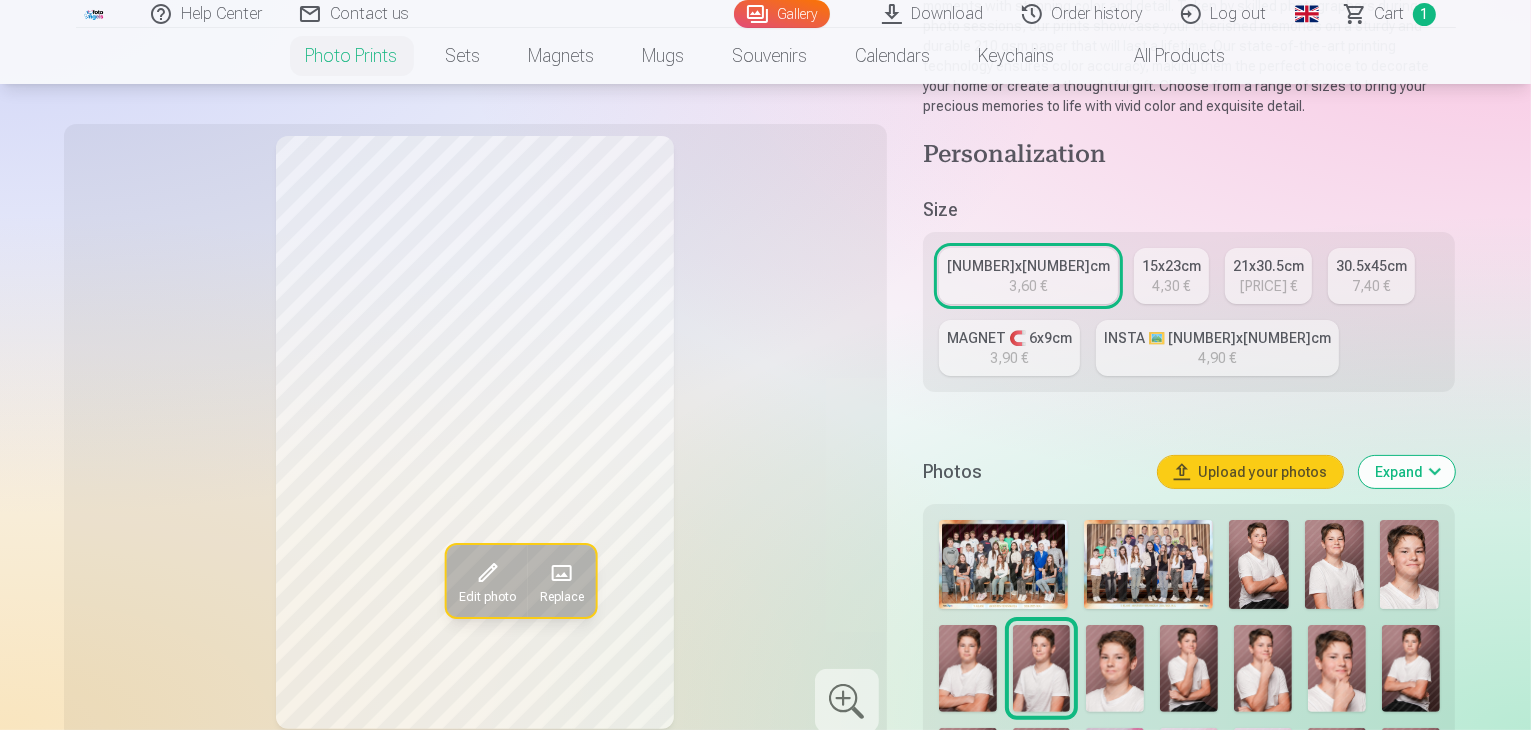 click at bounding box center [1115, 668] 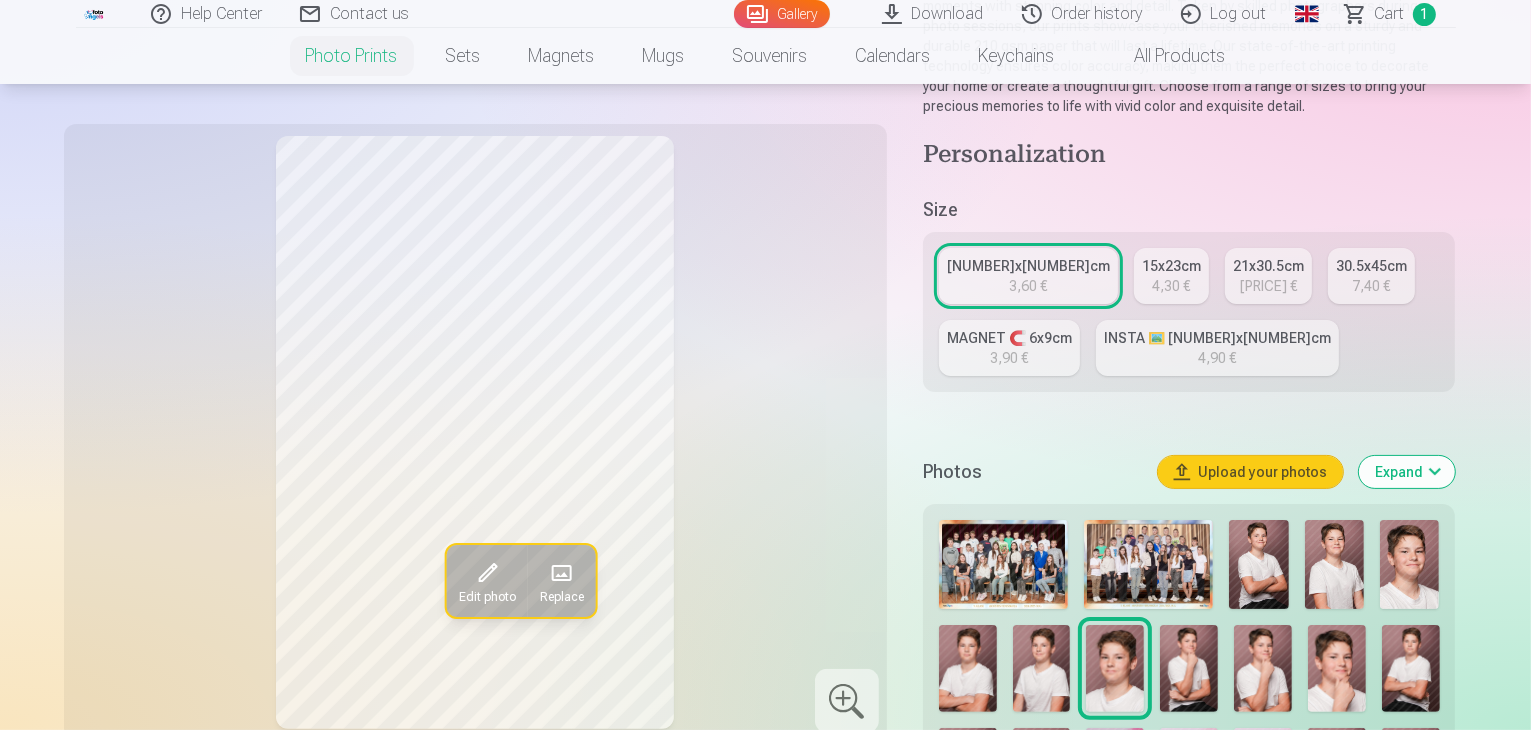 click at bounding box center (1189, 668) 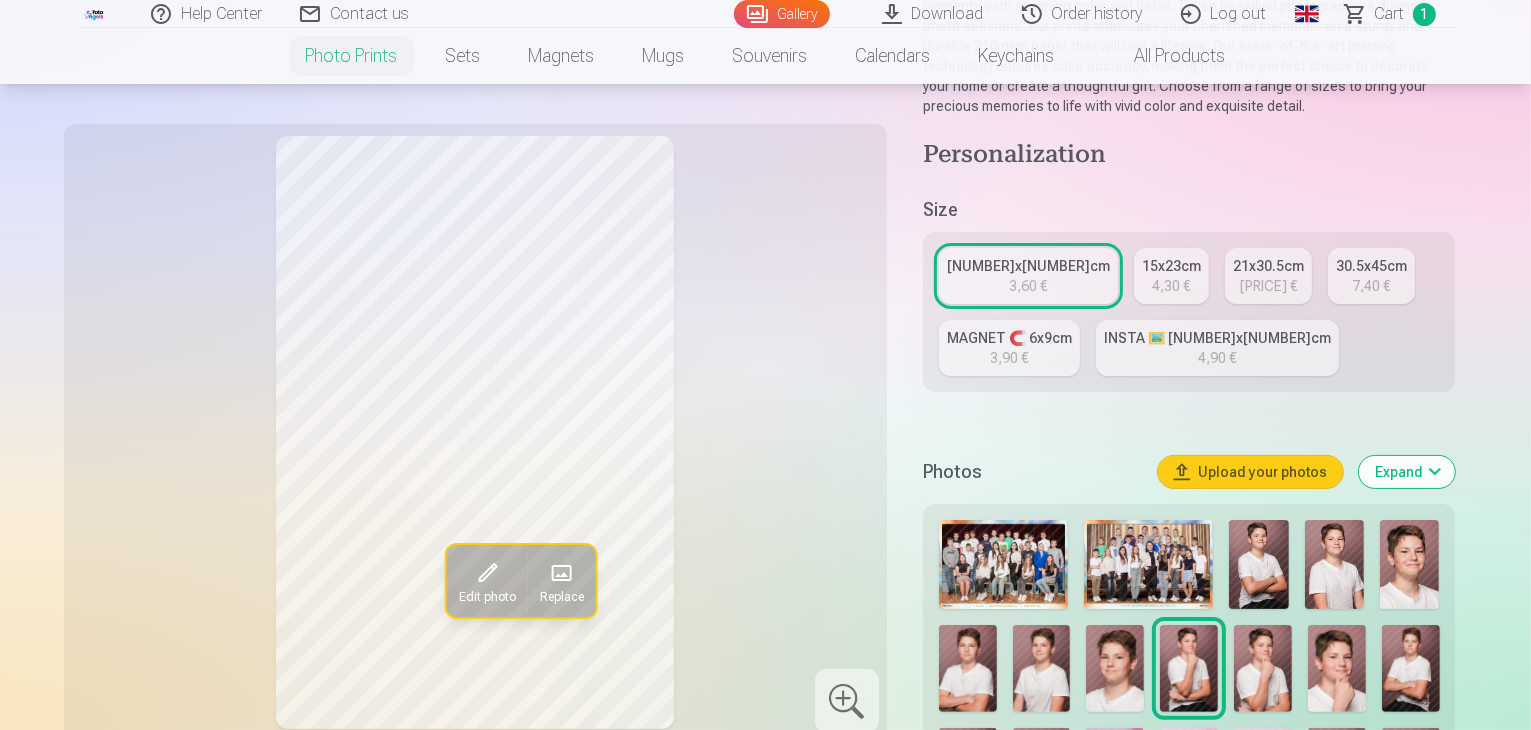 click at bounding box center (1263, 668) 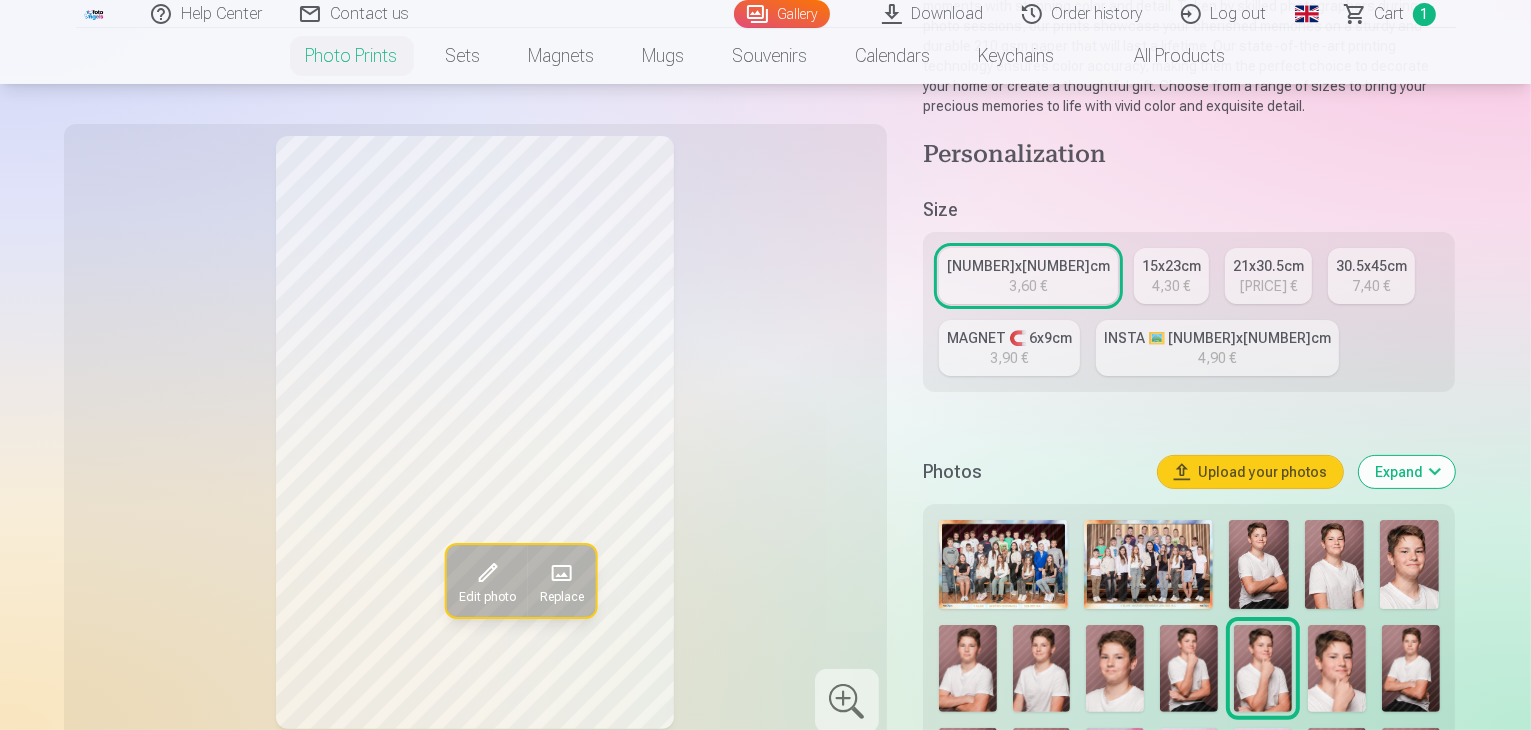 click at bounding box center [1337, 668] 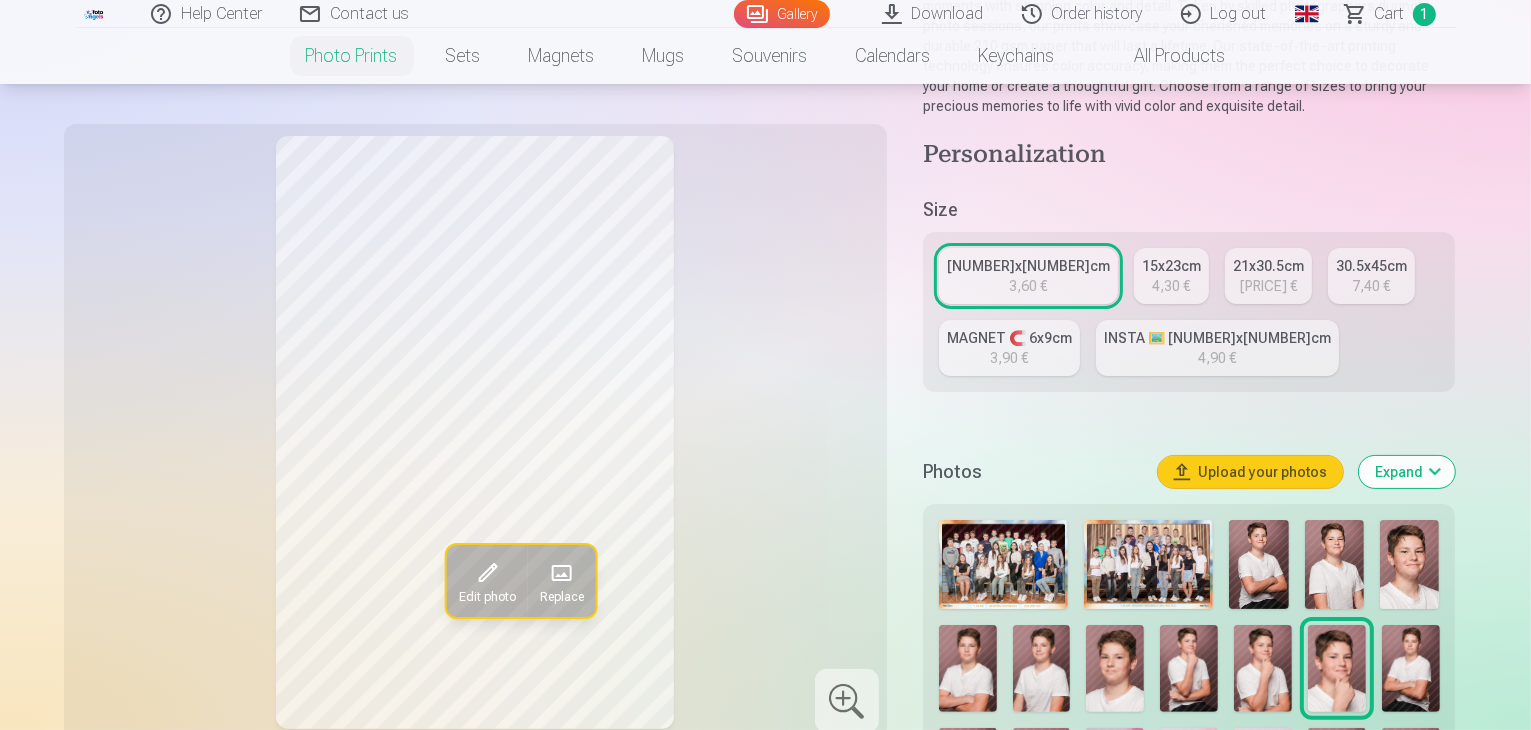 click at bounding box center (1411, 668) 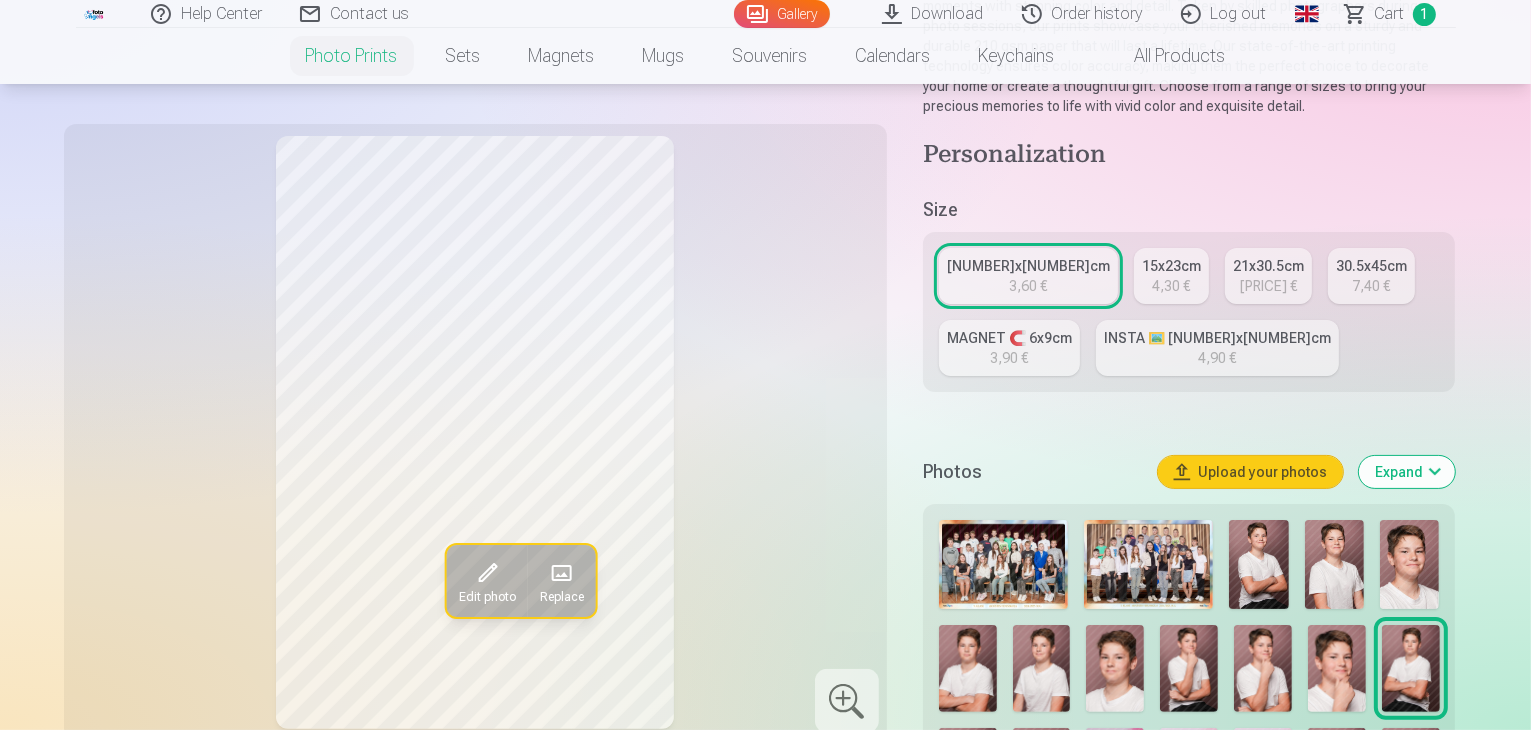 click at bounding box center [968, 771] 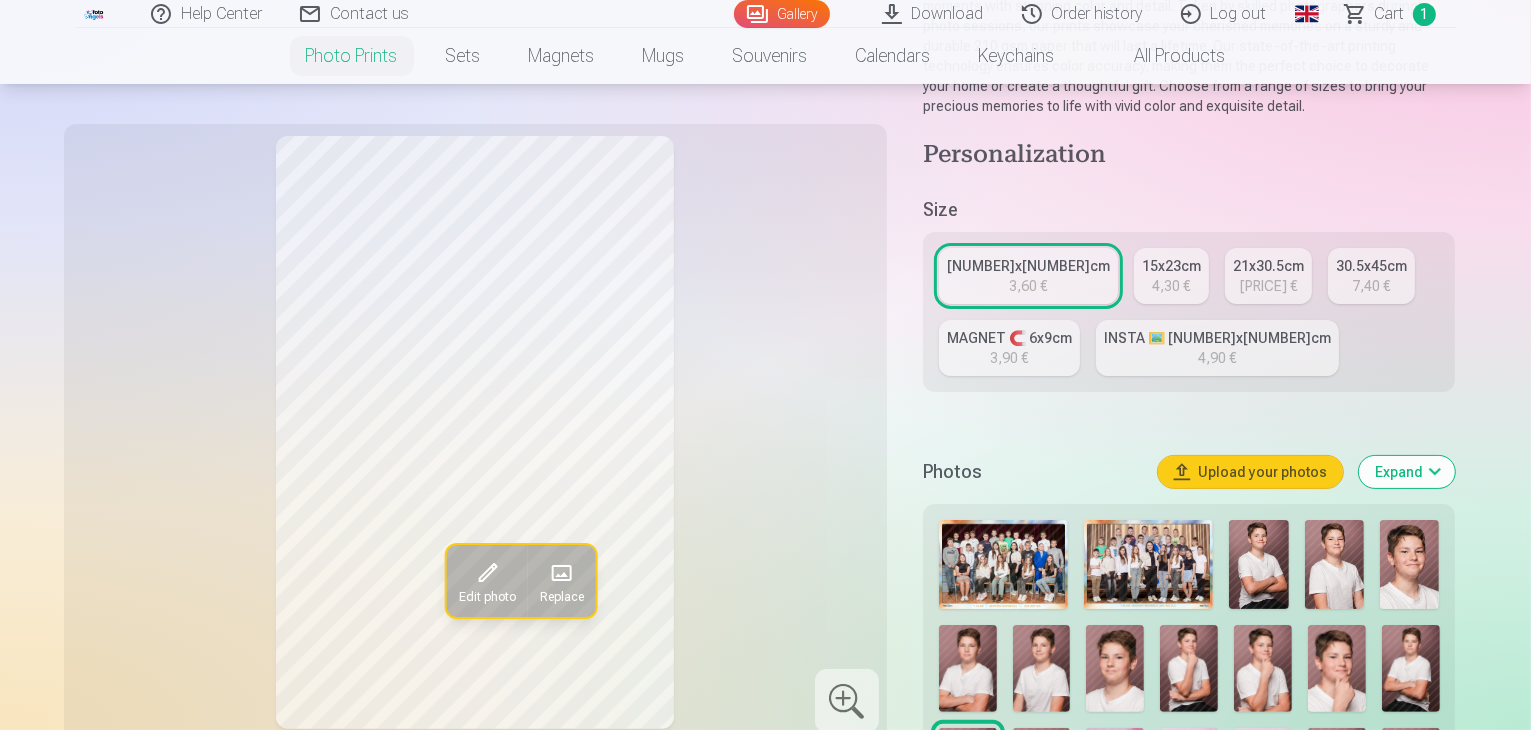 click at bounding box center (1042, 771) 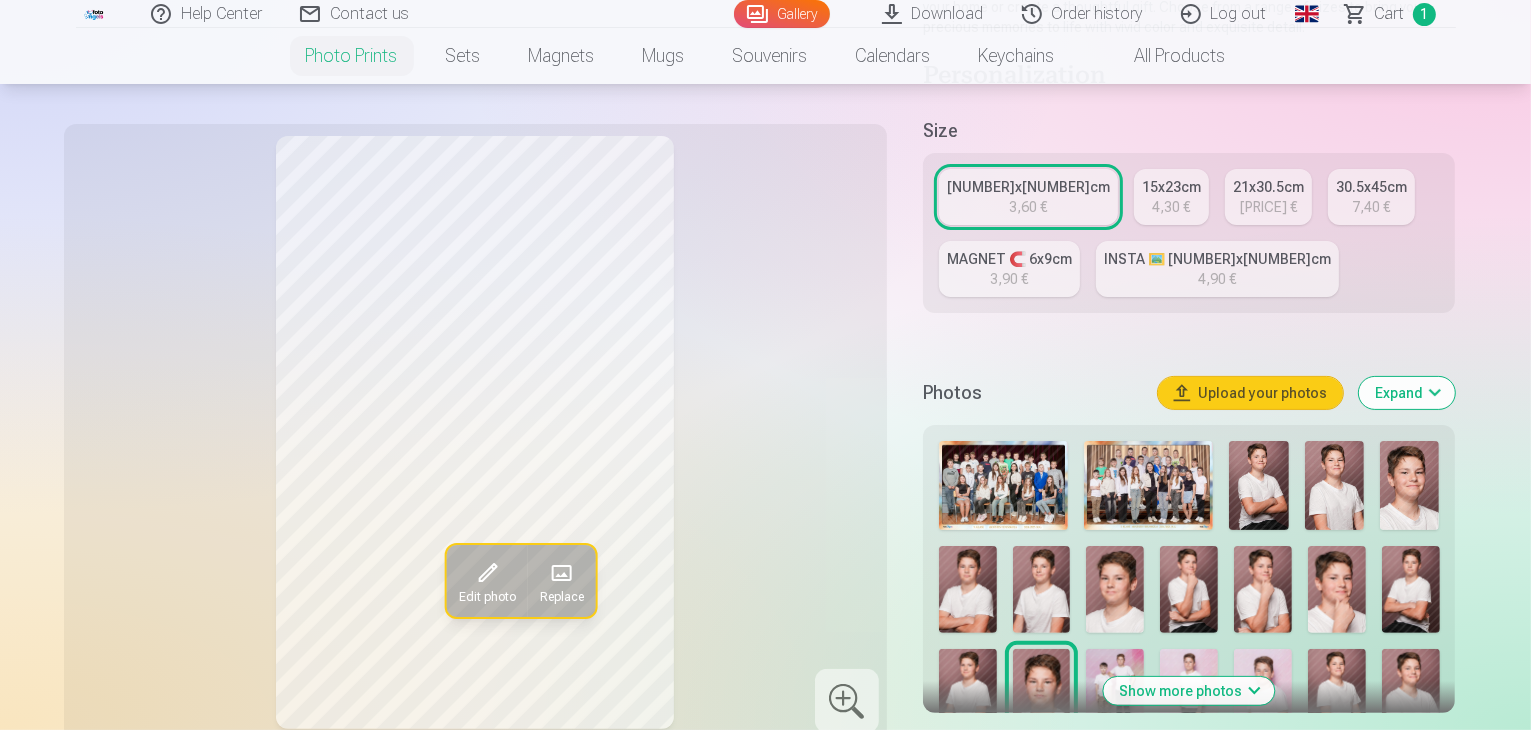 scroll, scrollTop: 500, scrollLeft: 0, axis: vertical 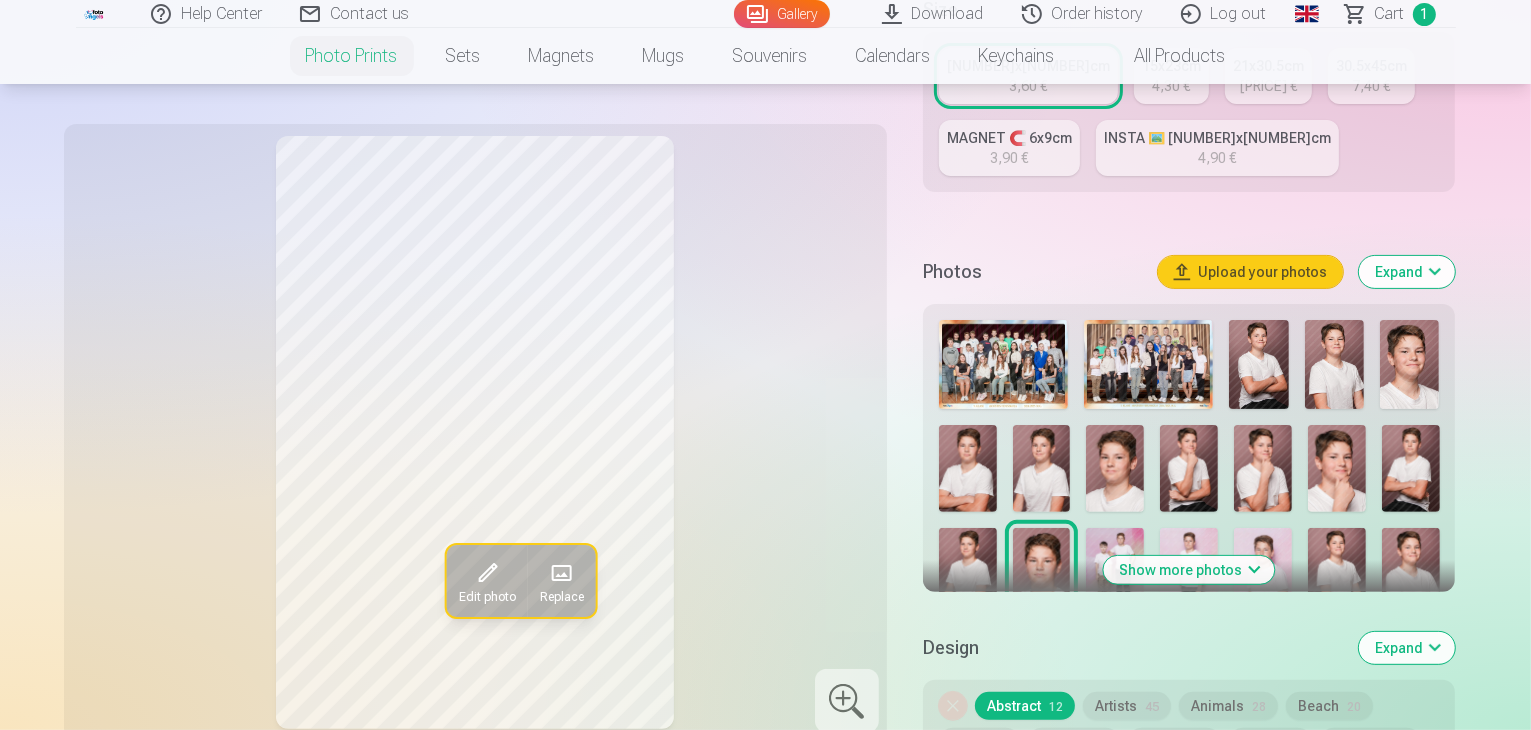 click at bounding box center [1115, 571] 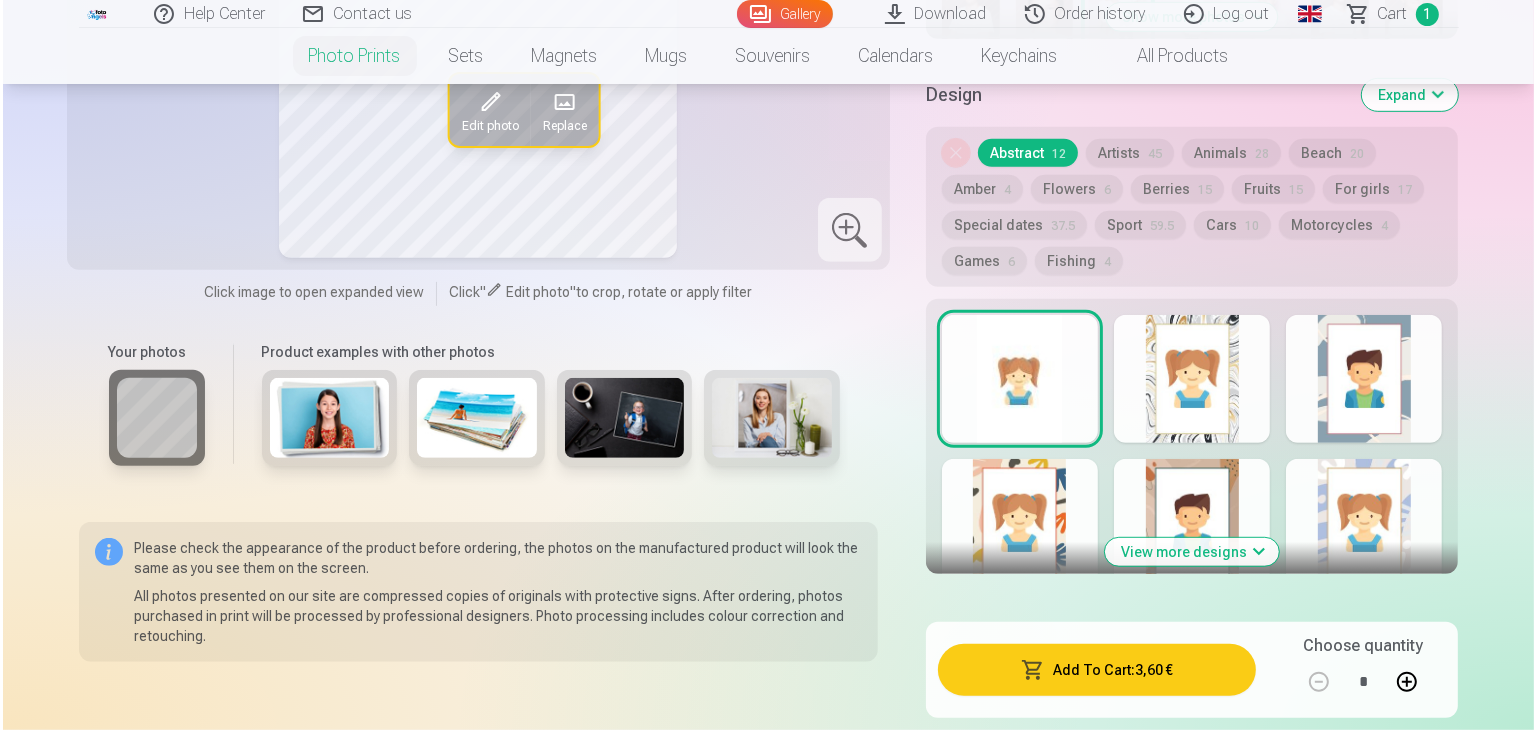 scroll, scrollTop: 1100, scrollLeft: 0, axis: vertical 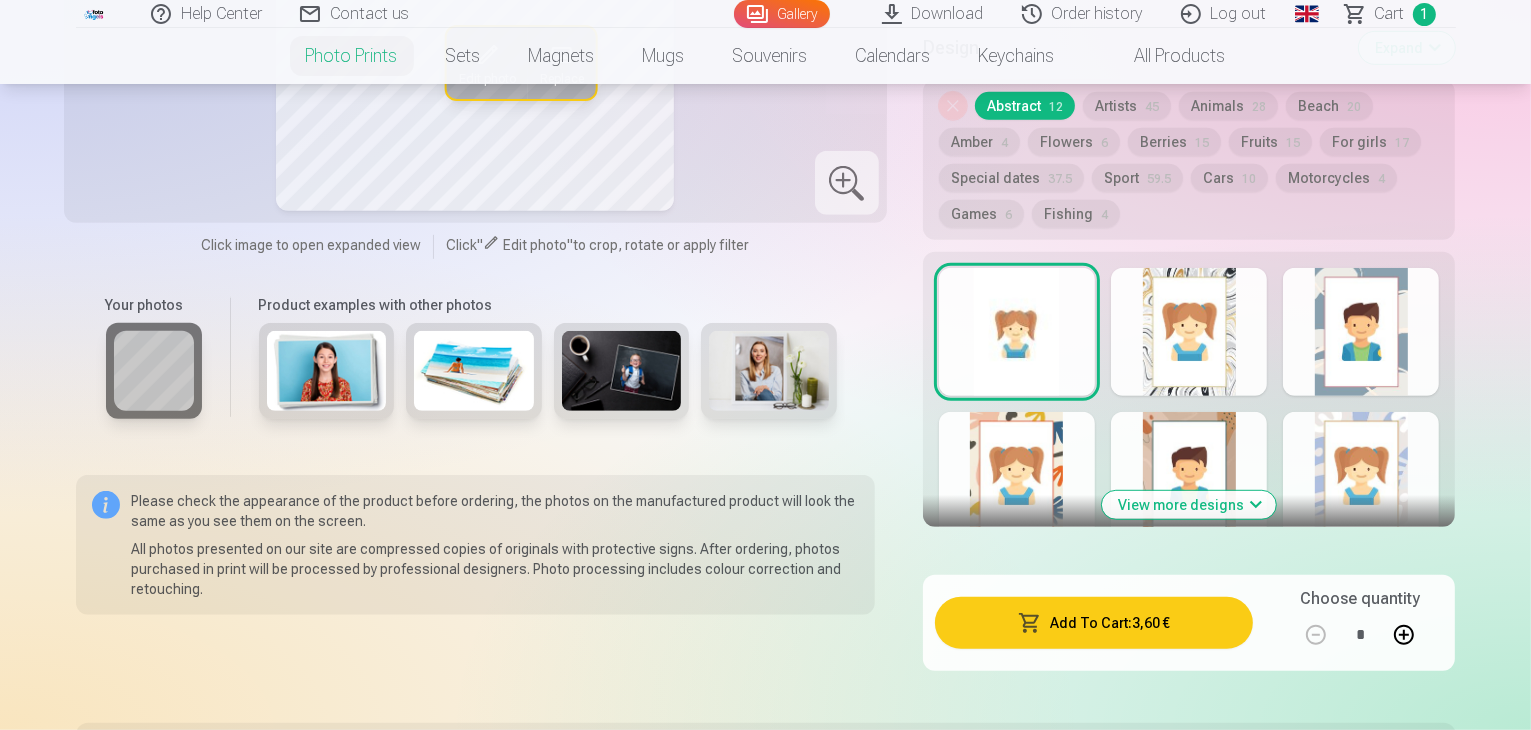 click on "Add To Cart :  3,60 €" at bounding box center [1094, 623] 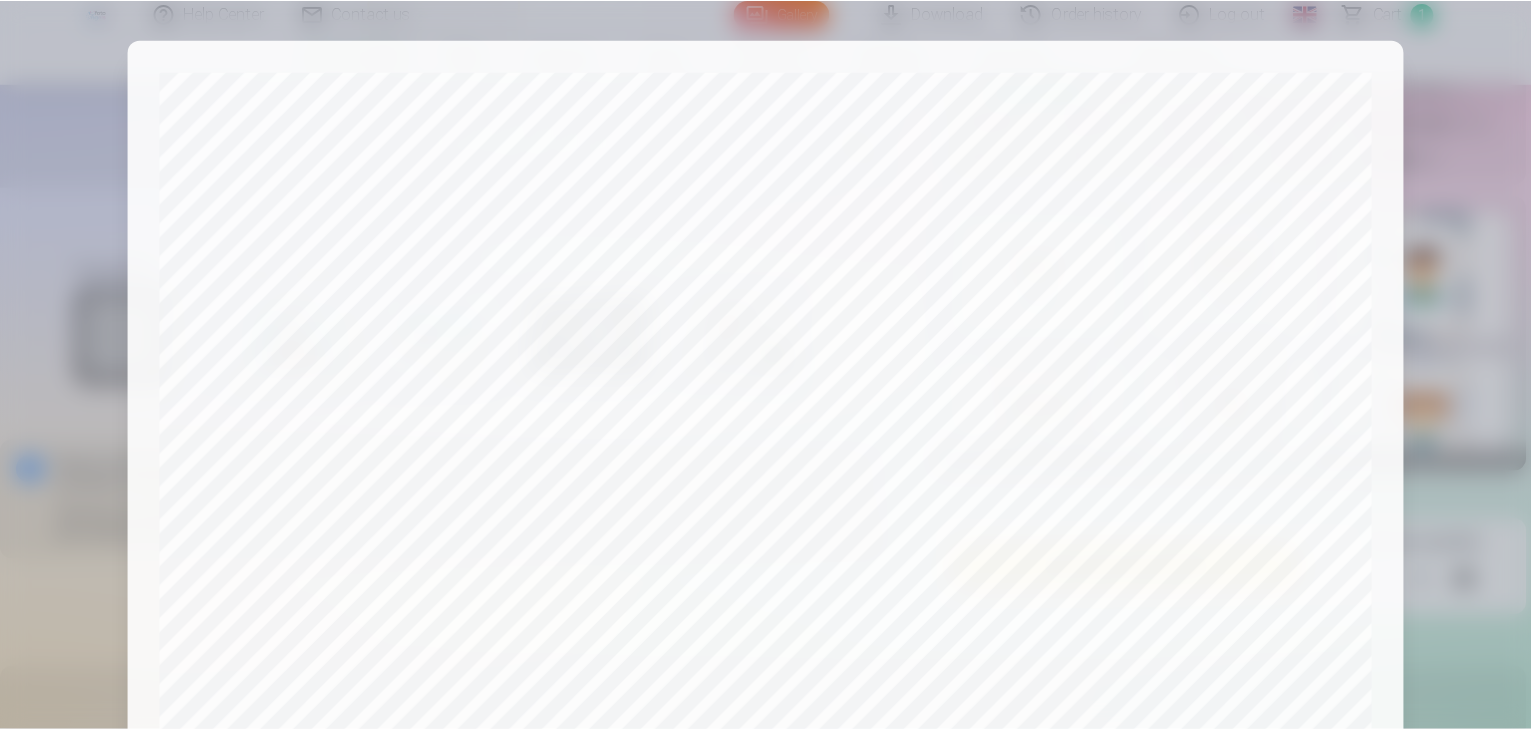 scroll, scrollTop: 600, scrollLeft: 0, axis: vertical 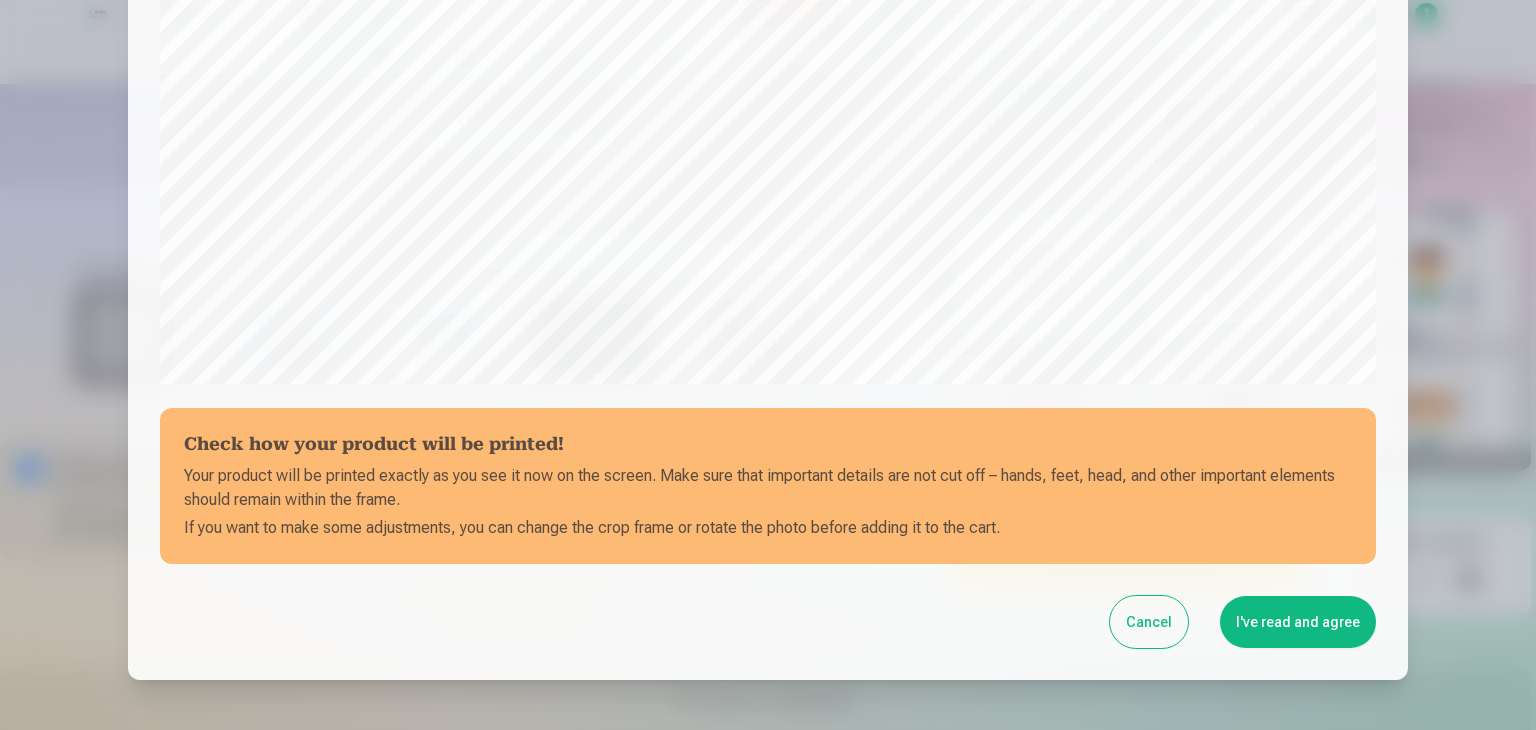click on "Cancel" at bounding box center (1149, 622) 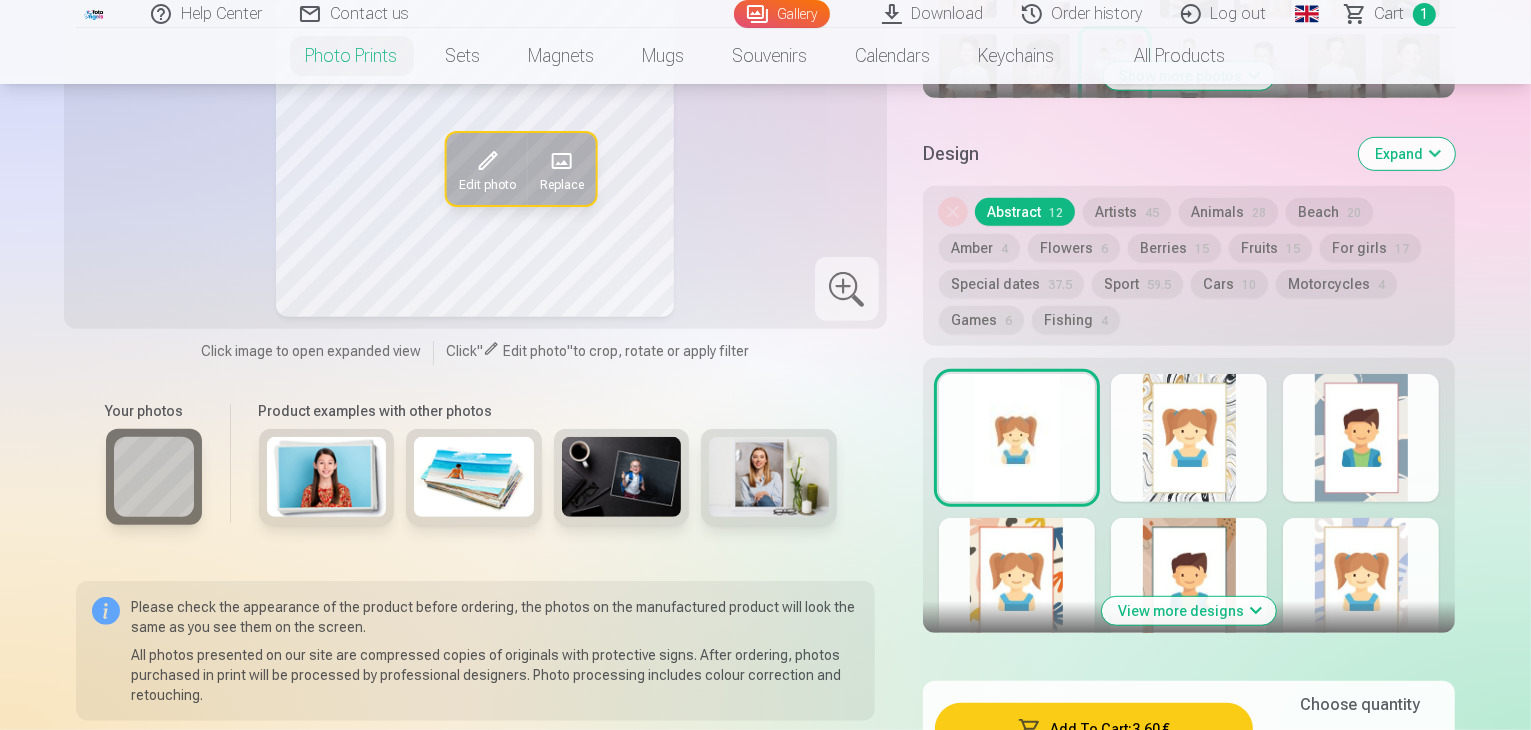 scroll, scrollTop: 900, scrollLeft: 0, axis: vertical 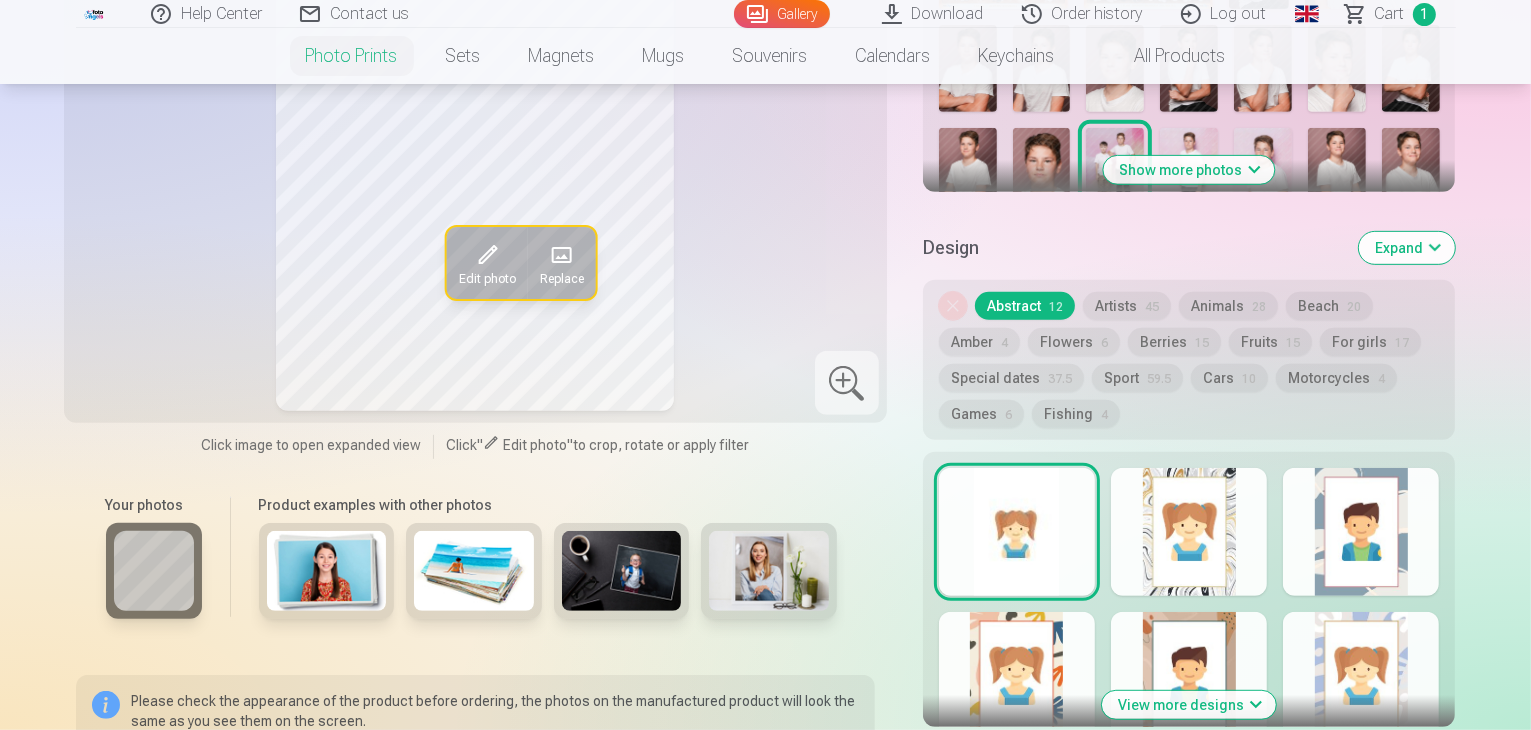 click at bounding box center [1017, 532] 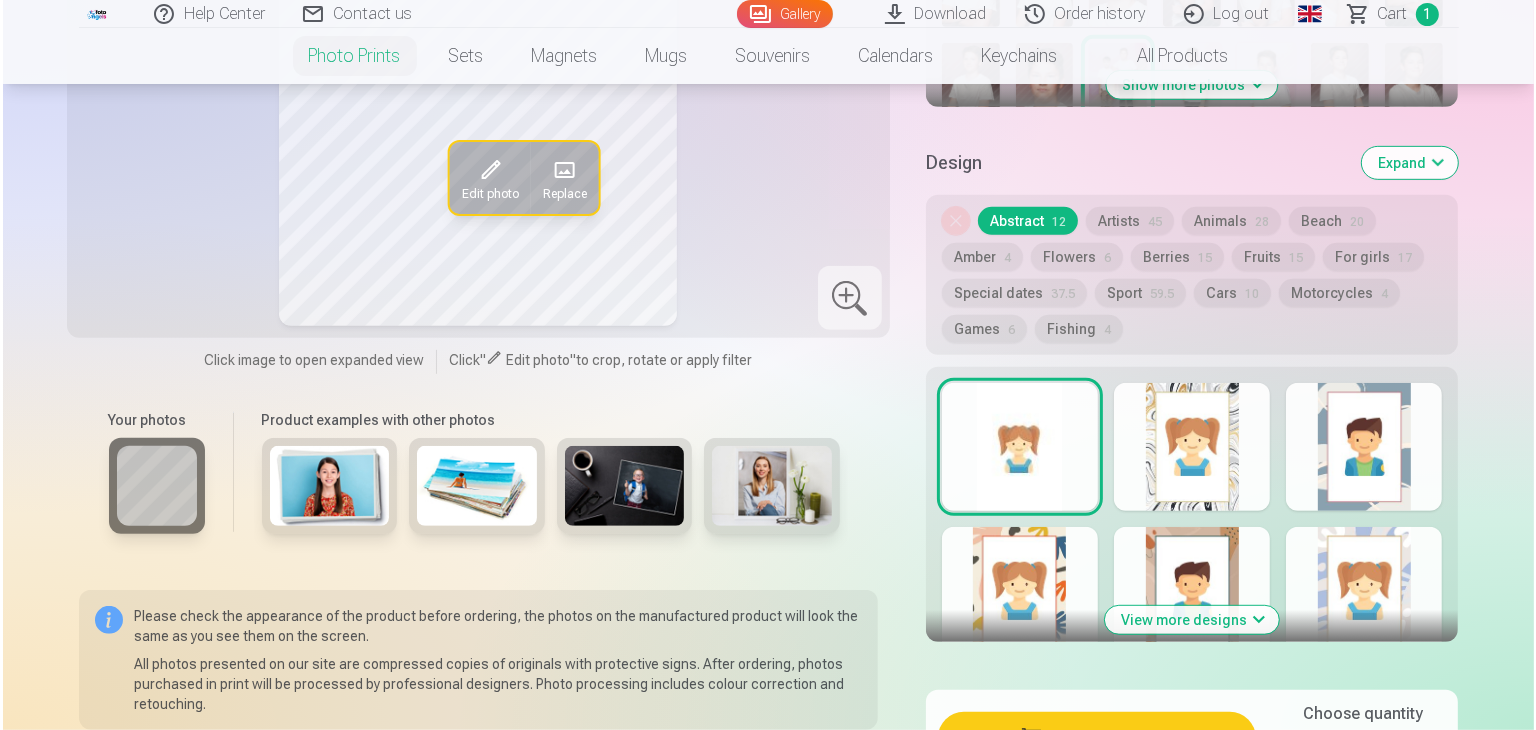 scroll, scrollTop: 1100, scrollLeft: 0, axis: vertical 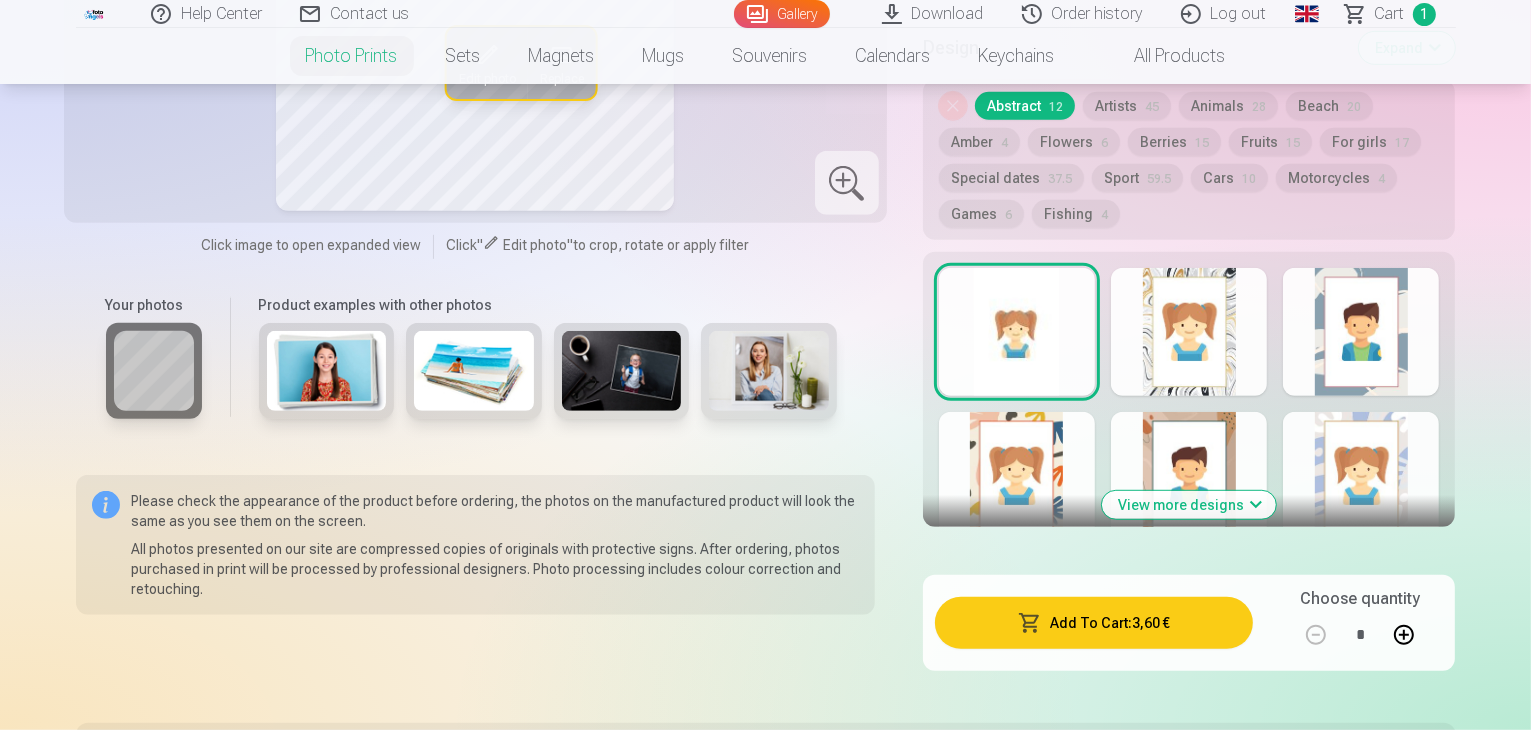 click on "Add To Cart :  3,60 €" at bounding box center [1094, 623] 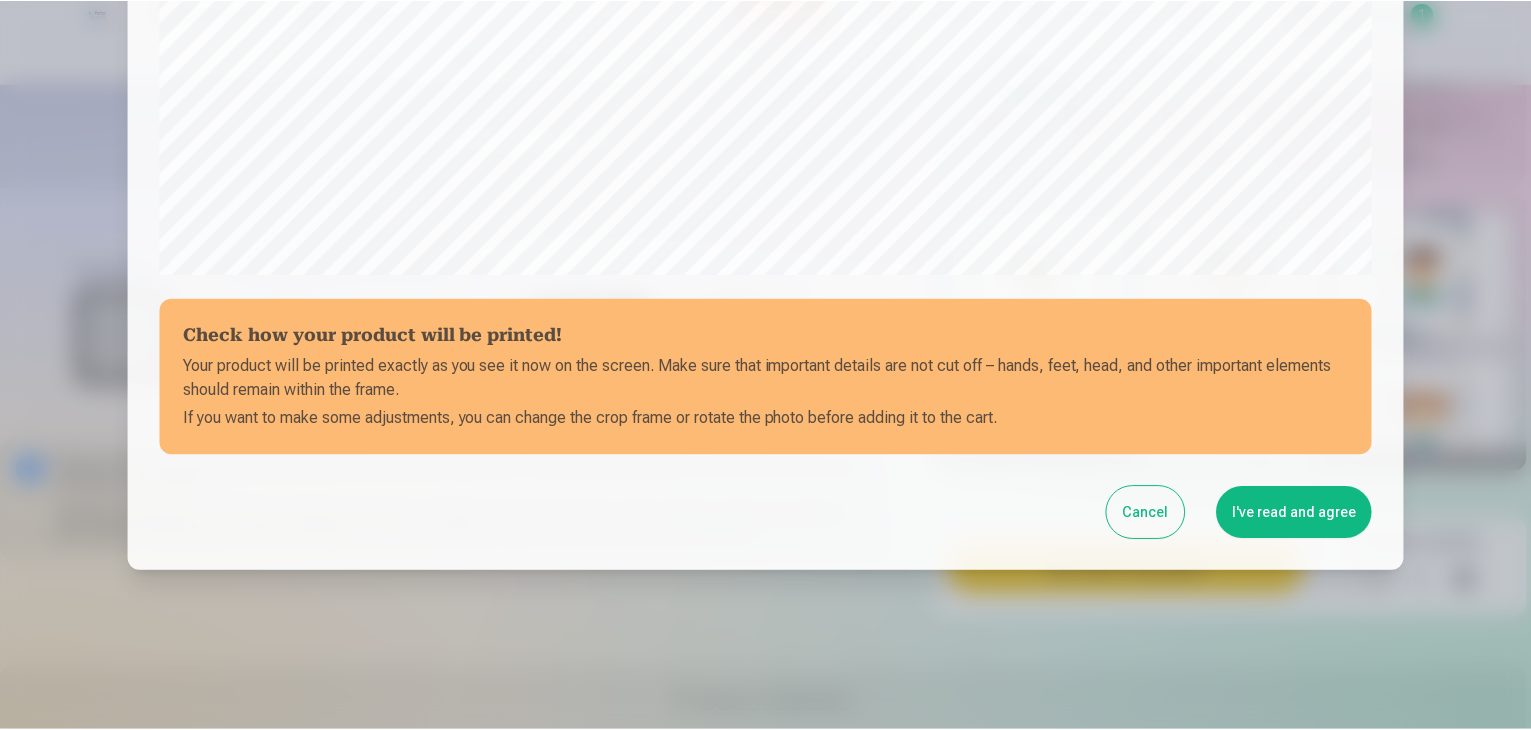 scroll, scrollTop: 710, scrollLeft: 0, axis: vertical 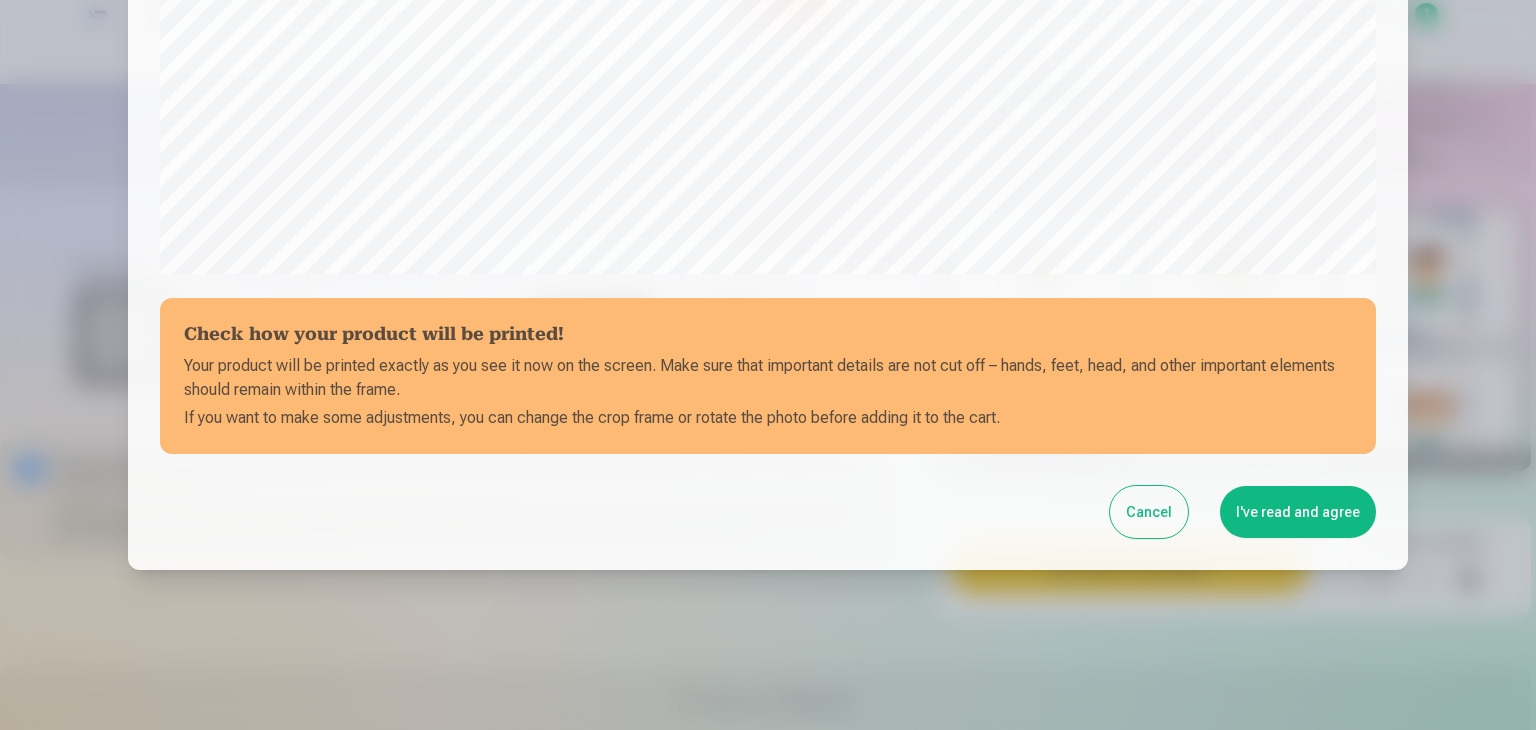 click on "I've read and agree" at bounding box center (1298, 512) 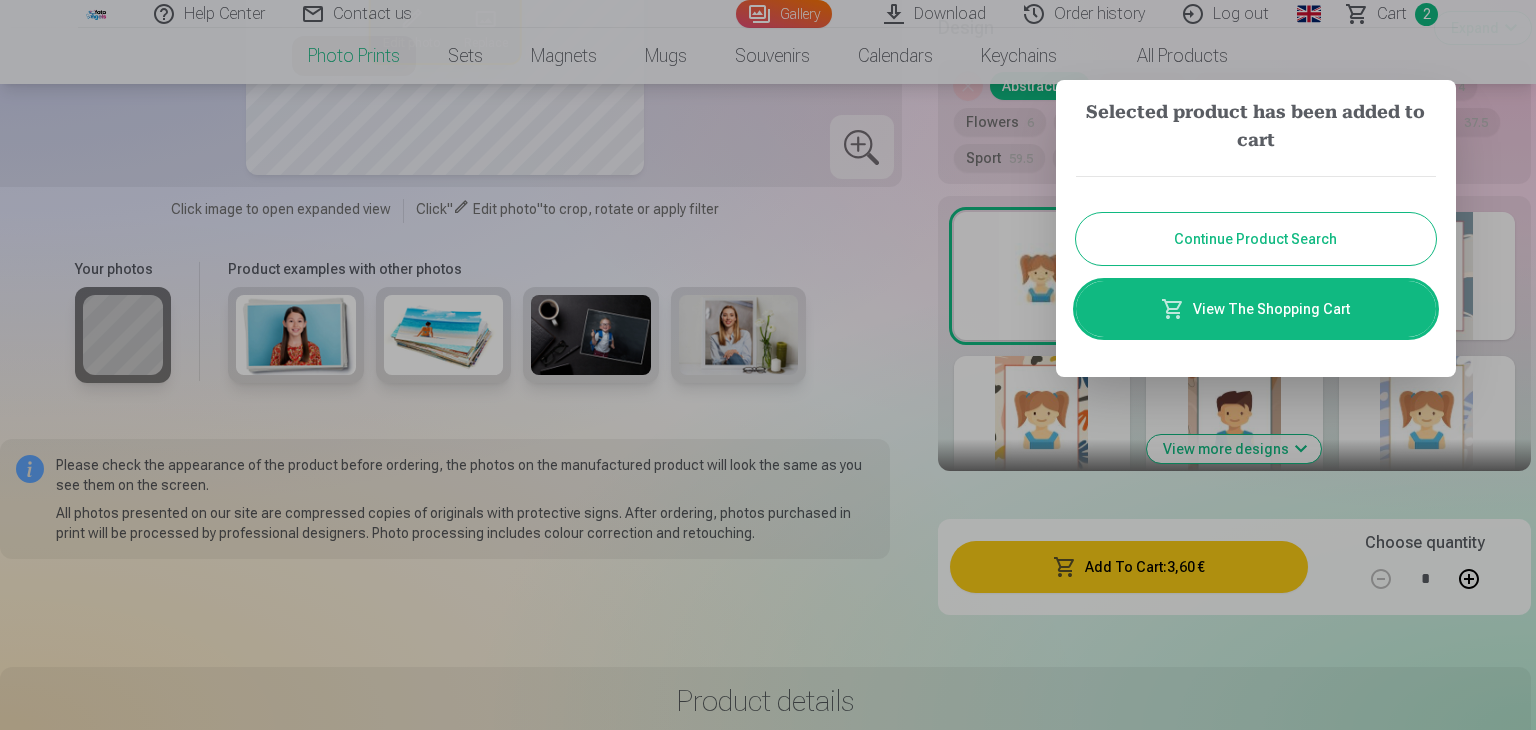click on "Continue Product Search" at bounding box center (1256, 239) 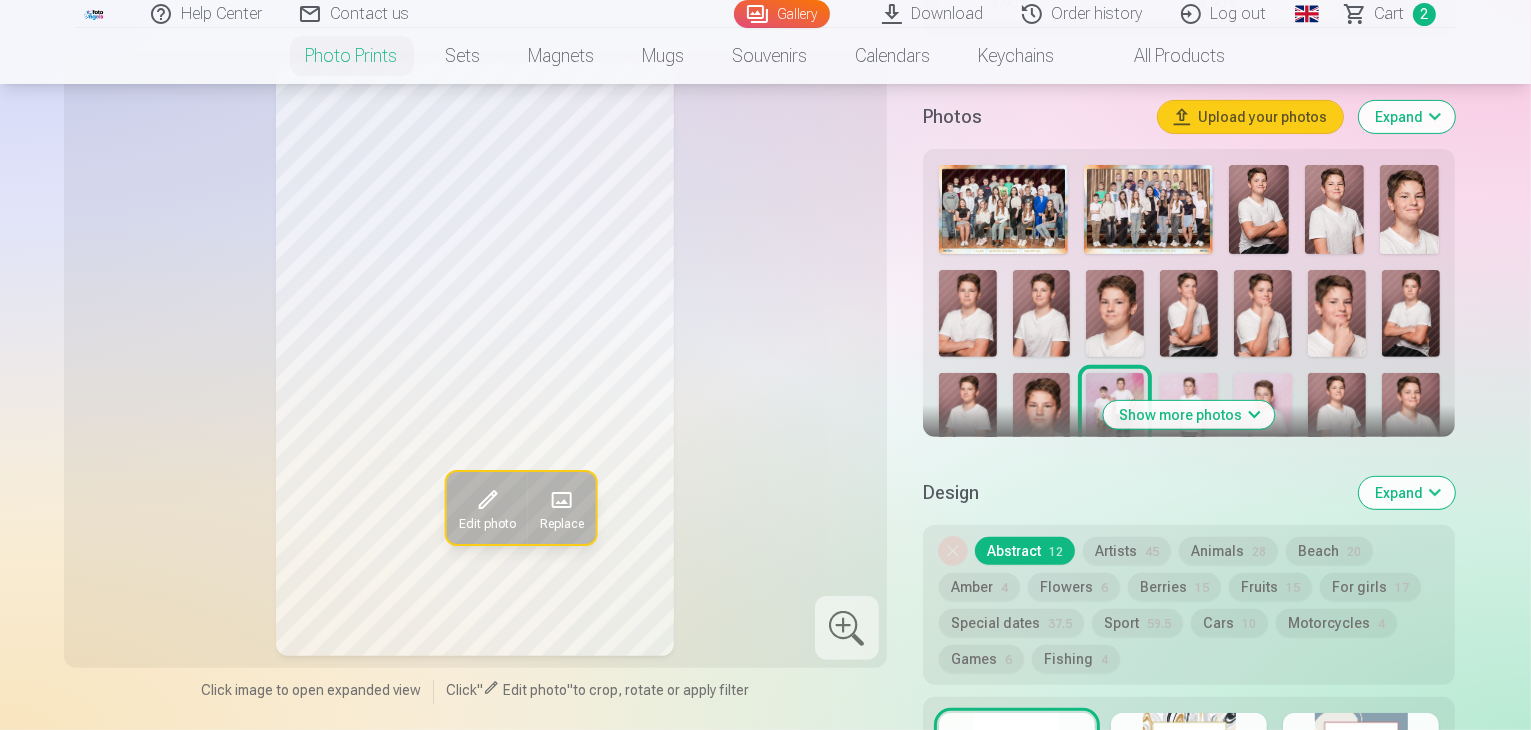 scroll, scrollTop: 600, scrollLeft: 0, axis: vertical 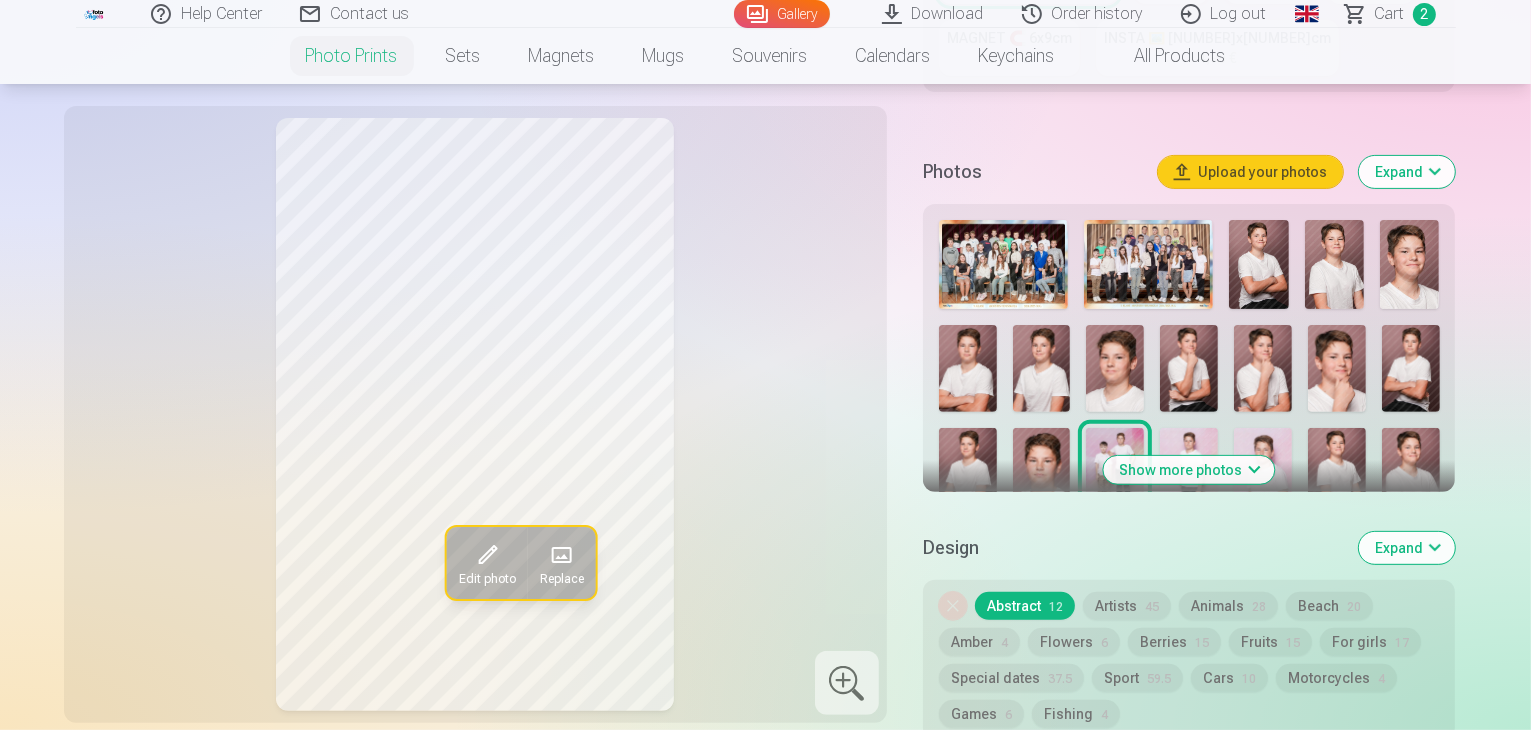 click at bounding box center [1189, 471] 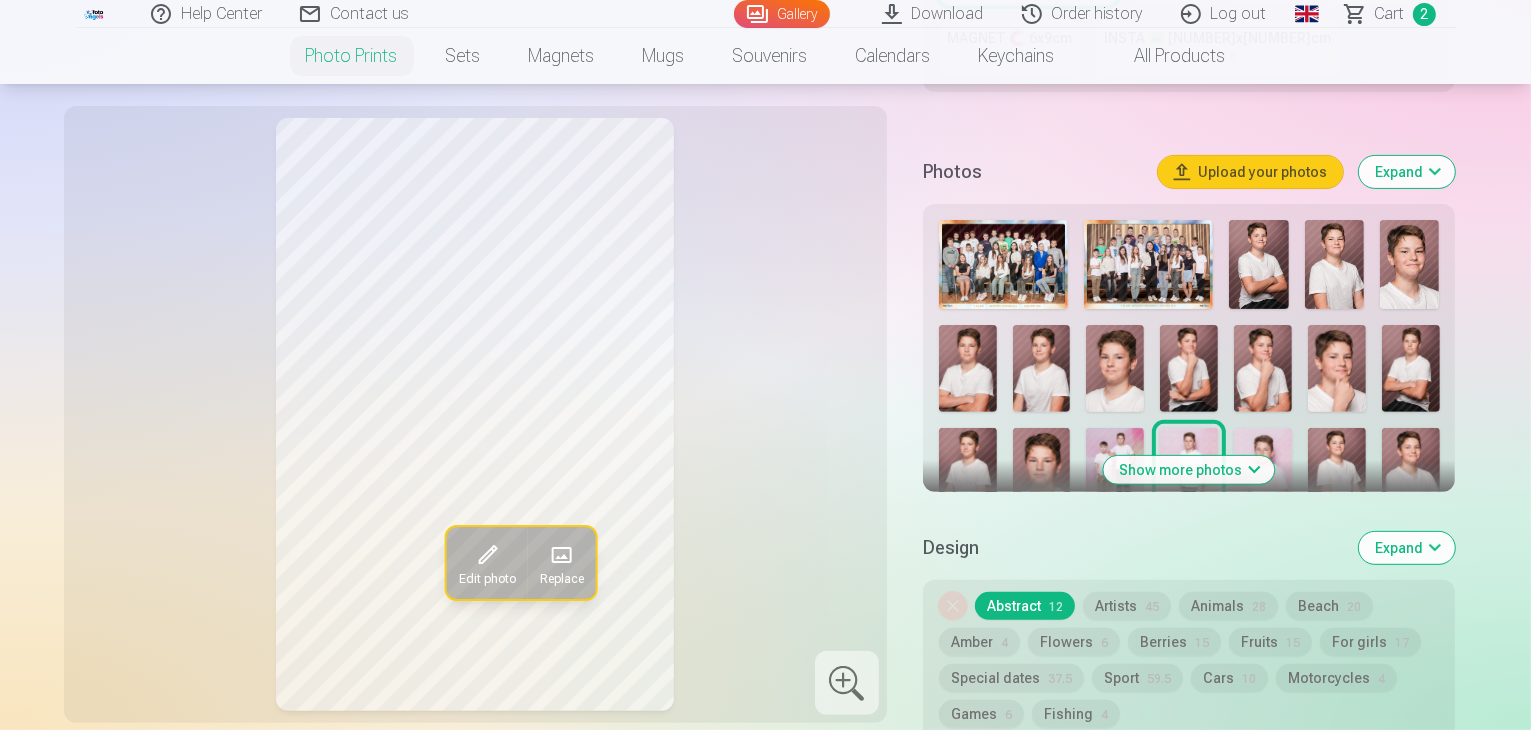 click at bounding box center [1263, 471] 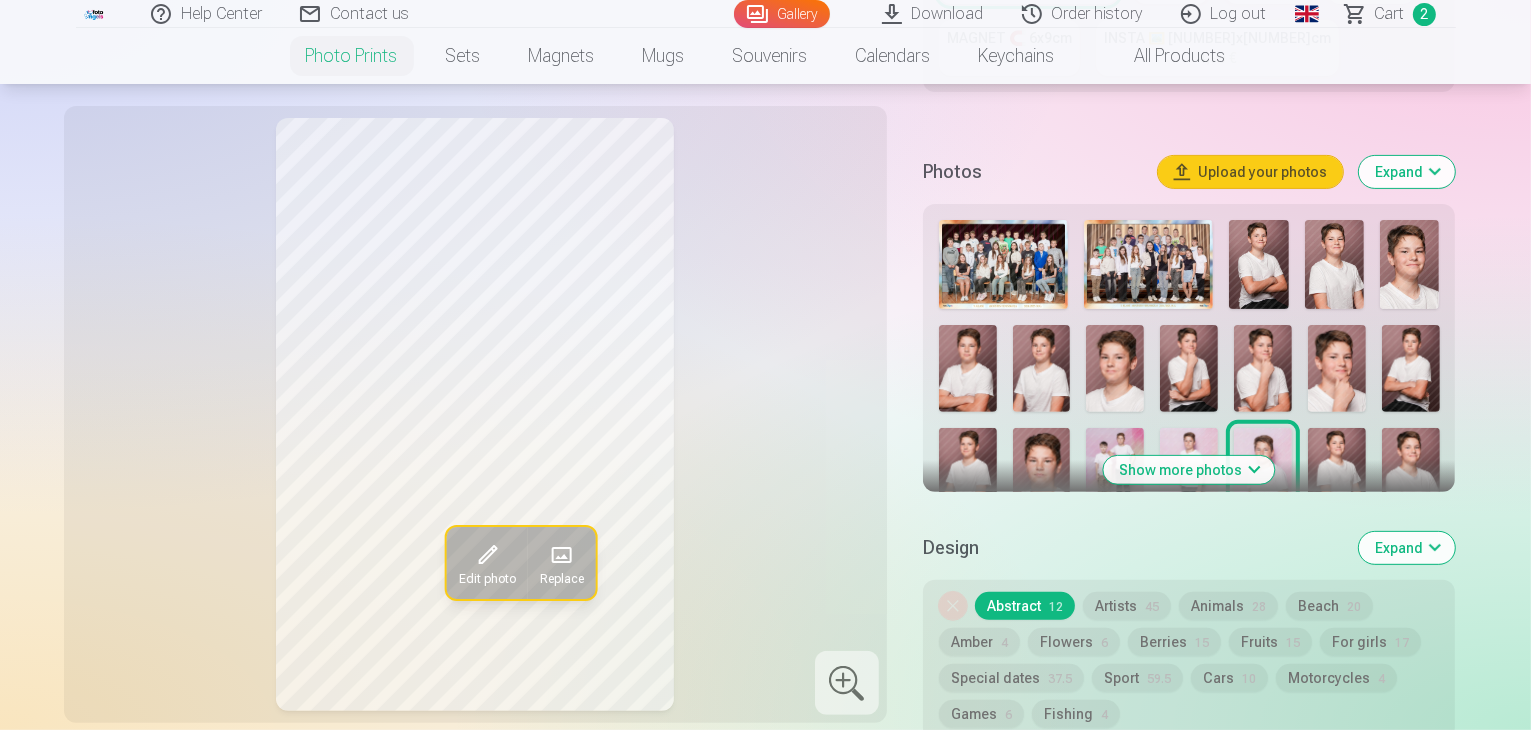 click at bounding box center [1337, 471] 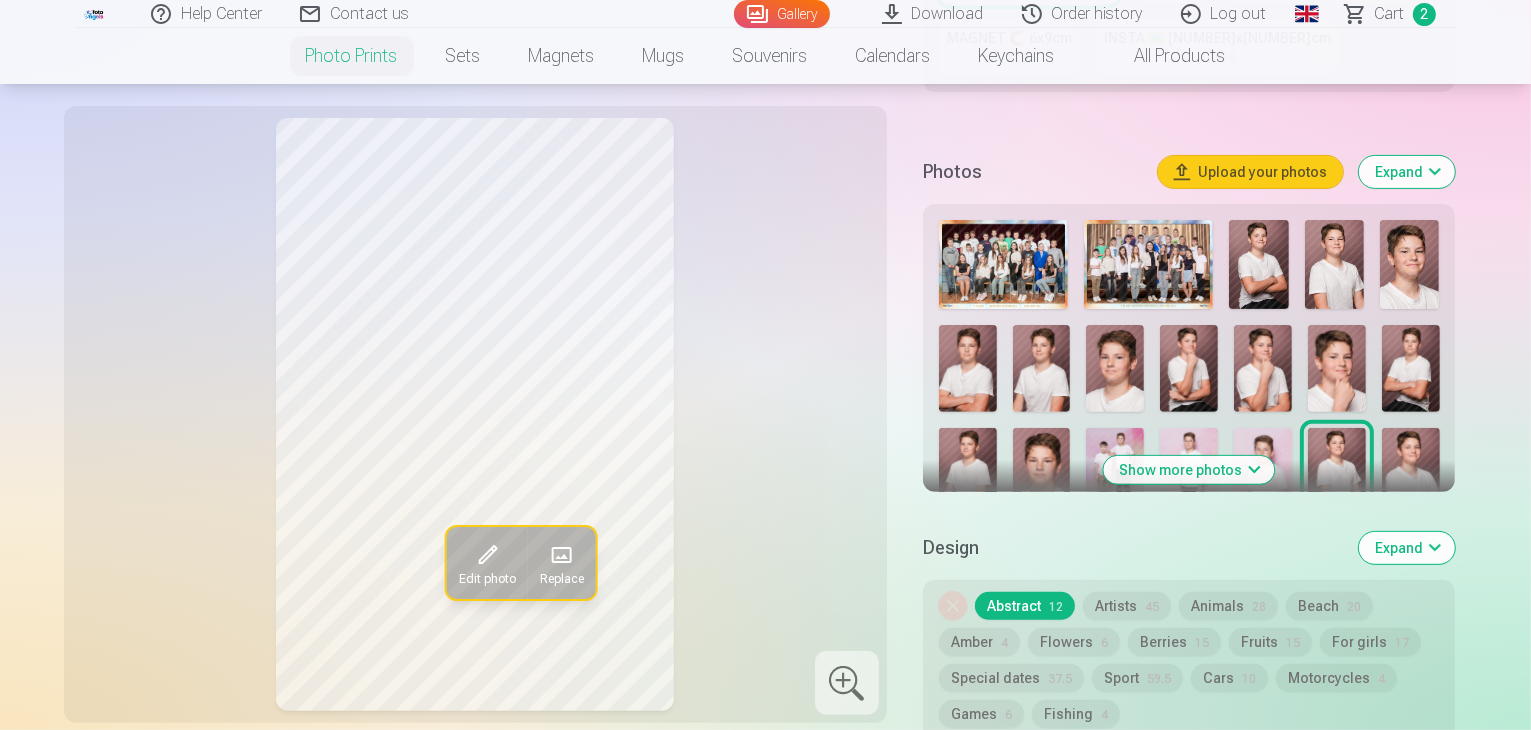 click at bounding box center [1411, 471] 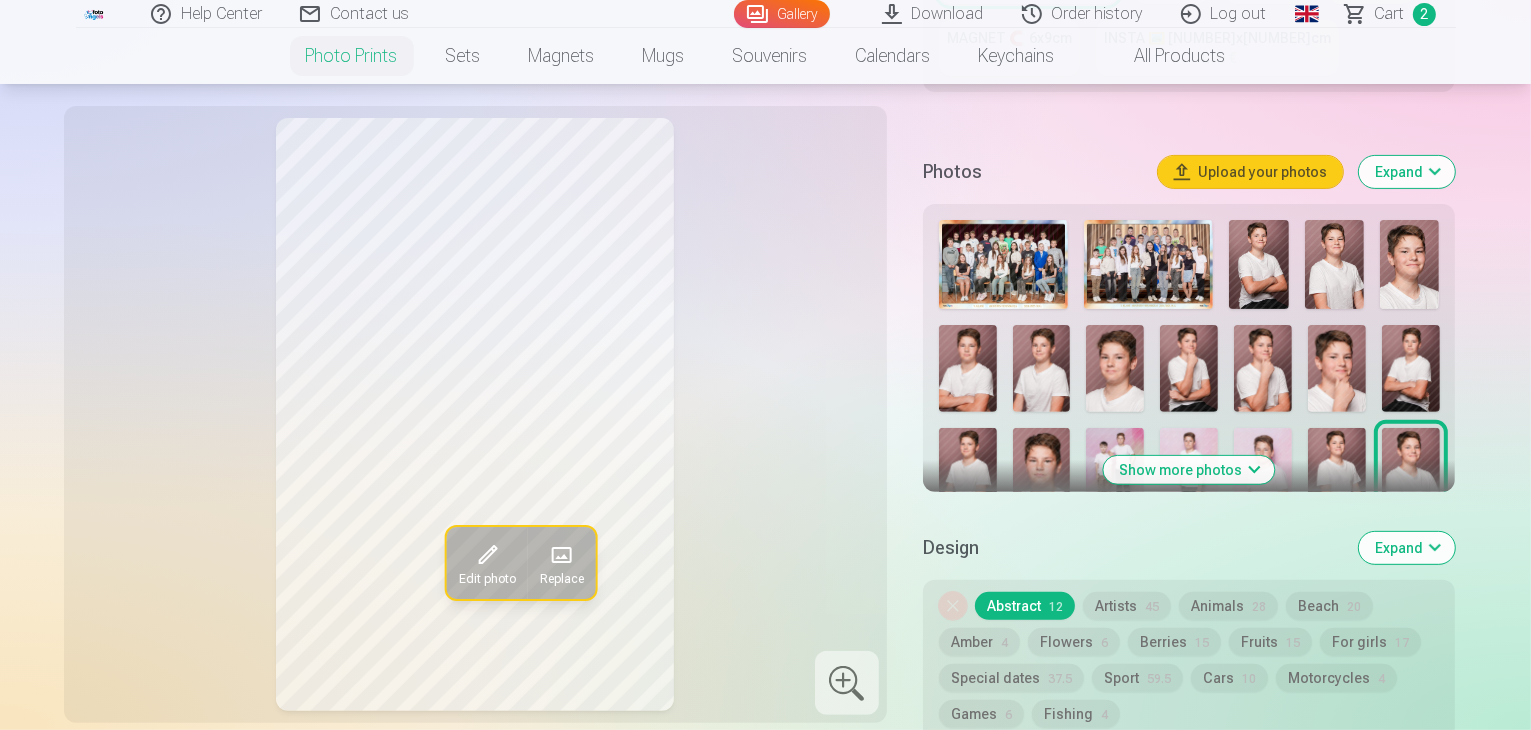 click at bounding box center (968, 574) 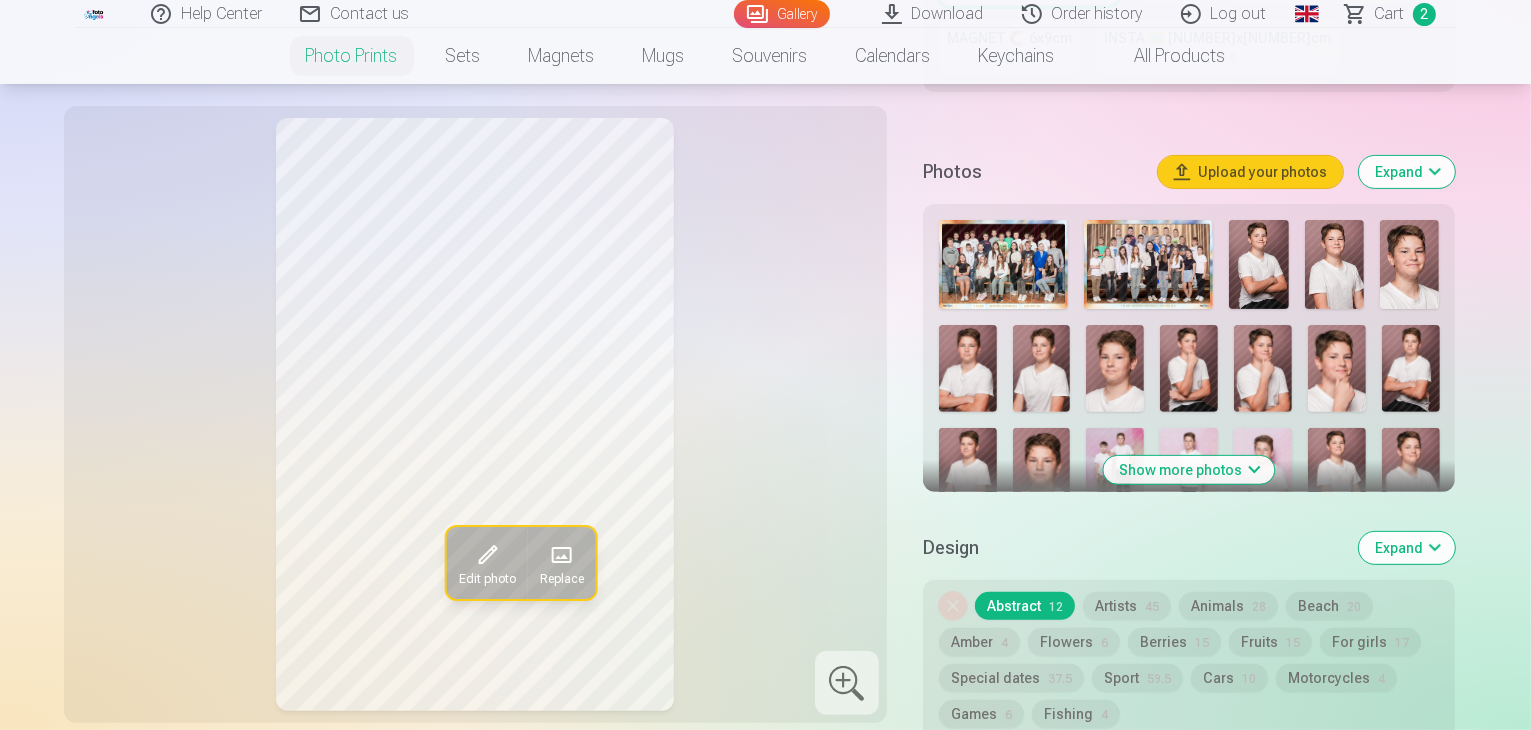 click at bounding box center (1078, 574) 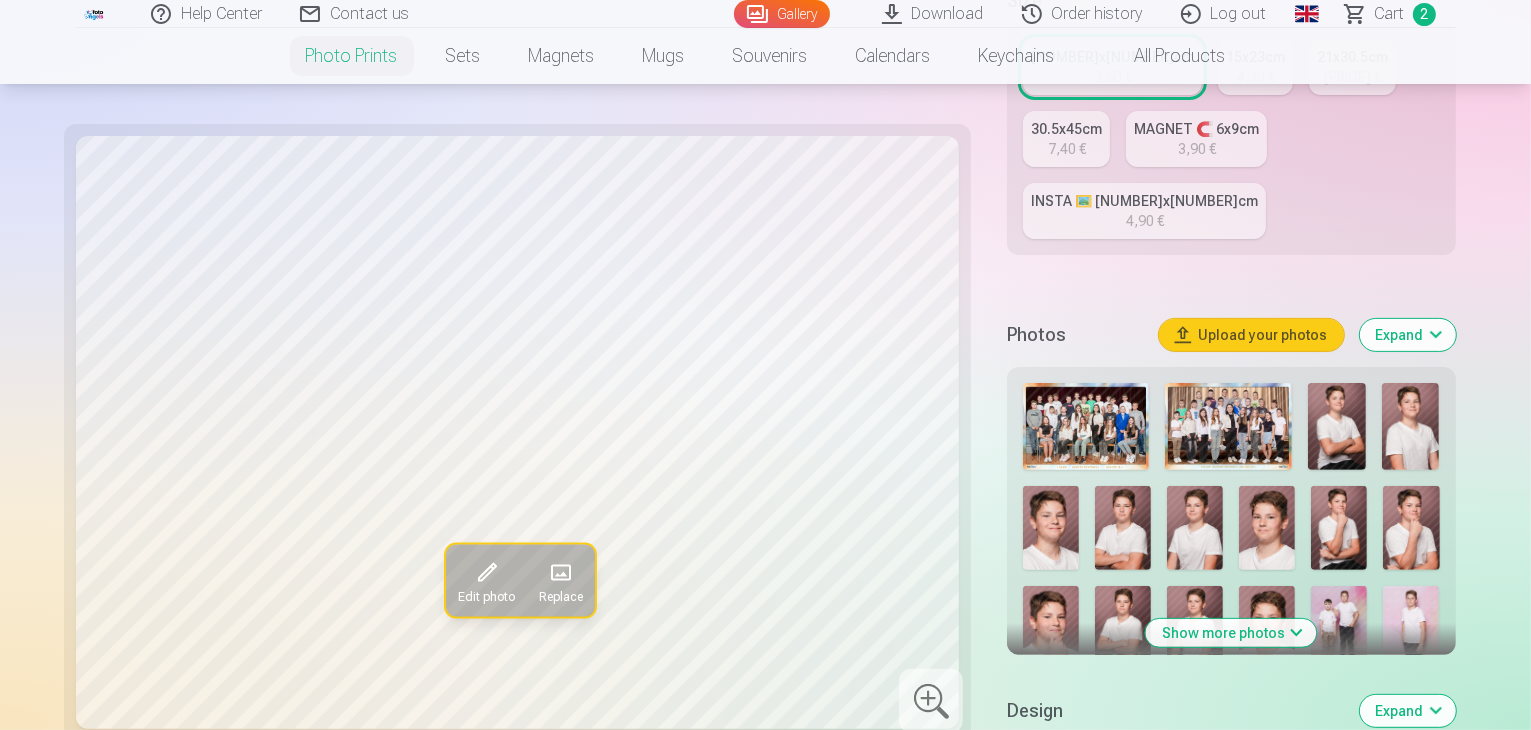scroll, scrollTop: 400, scrollLeft: 0, axis: vertical 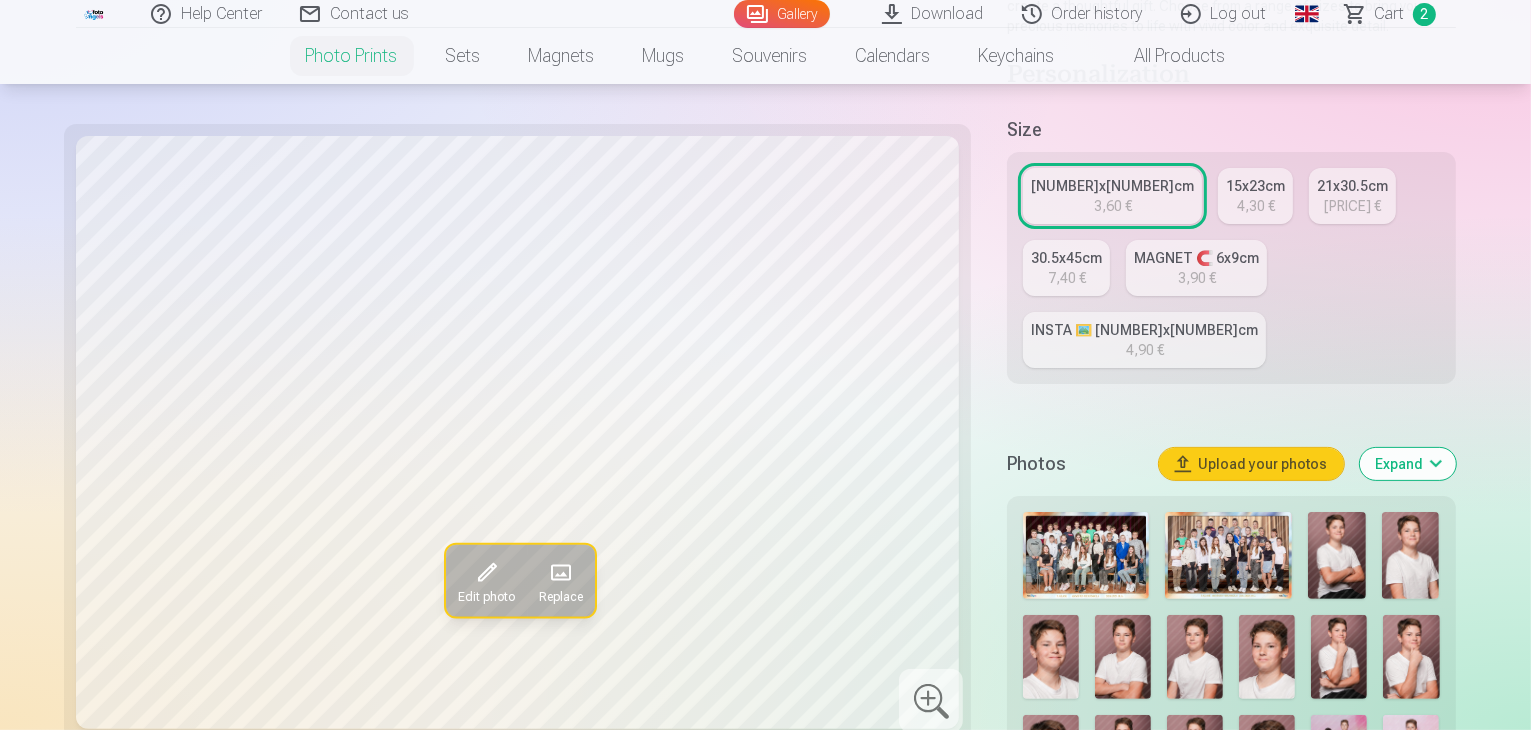 click at bounding box center [1228, 555] 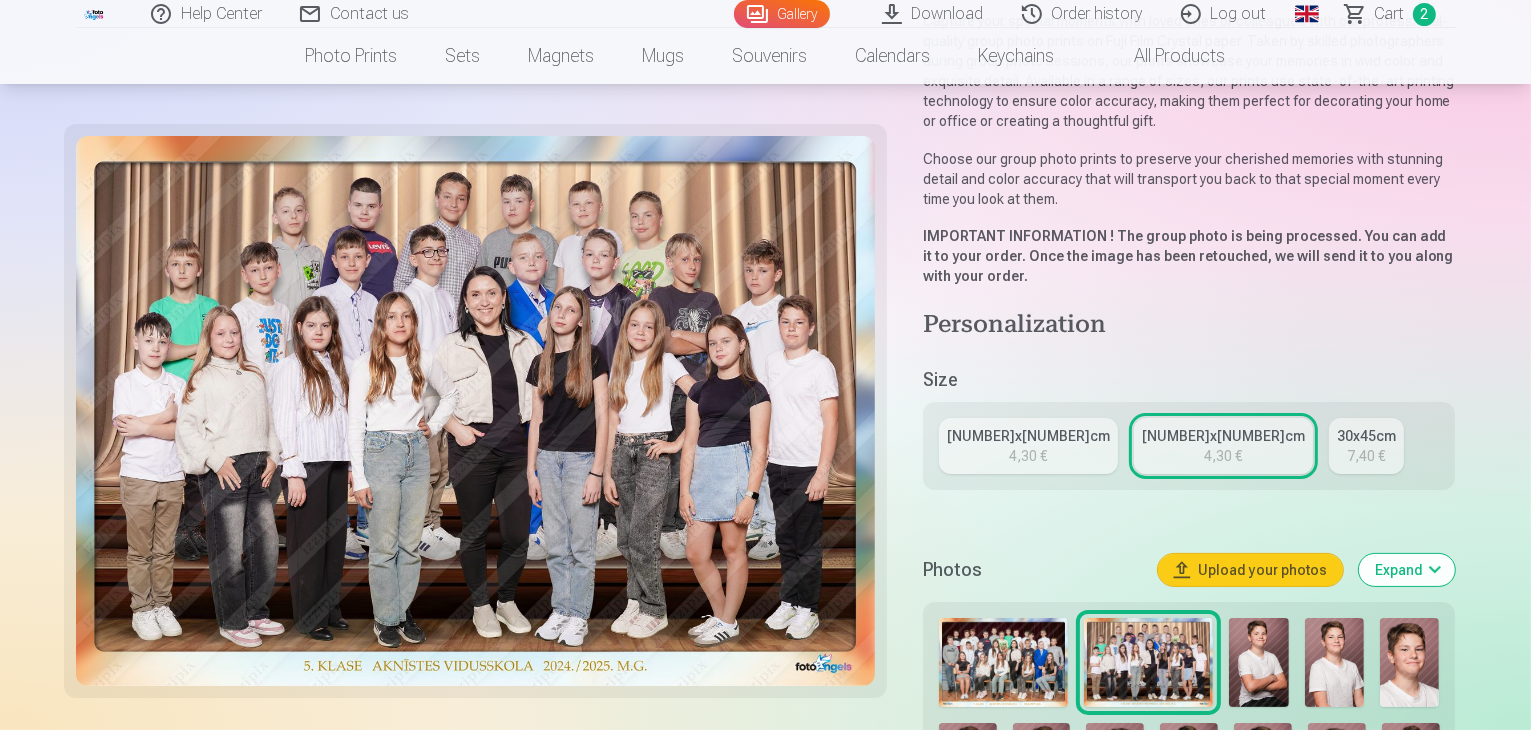 scroll, scrollTop: 300, scrollLeft: 0, axis: vertical 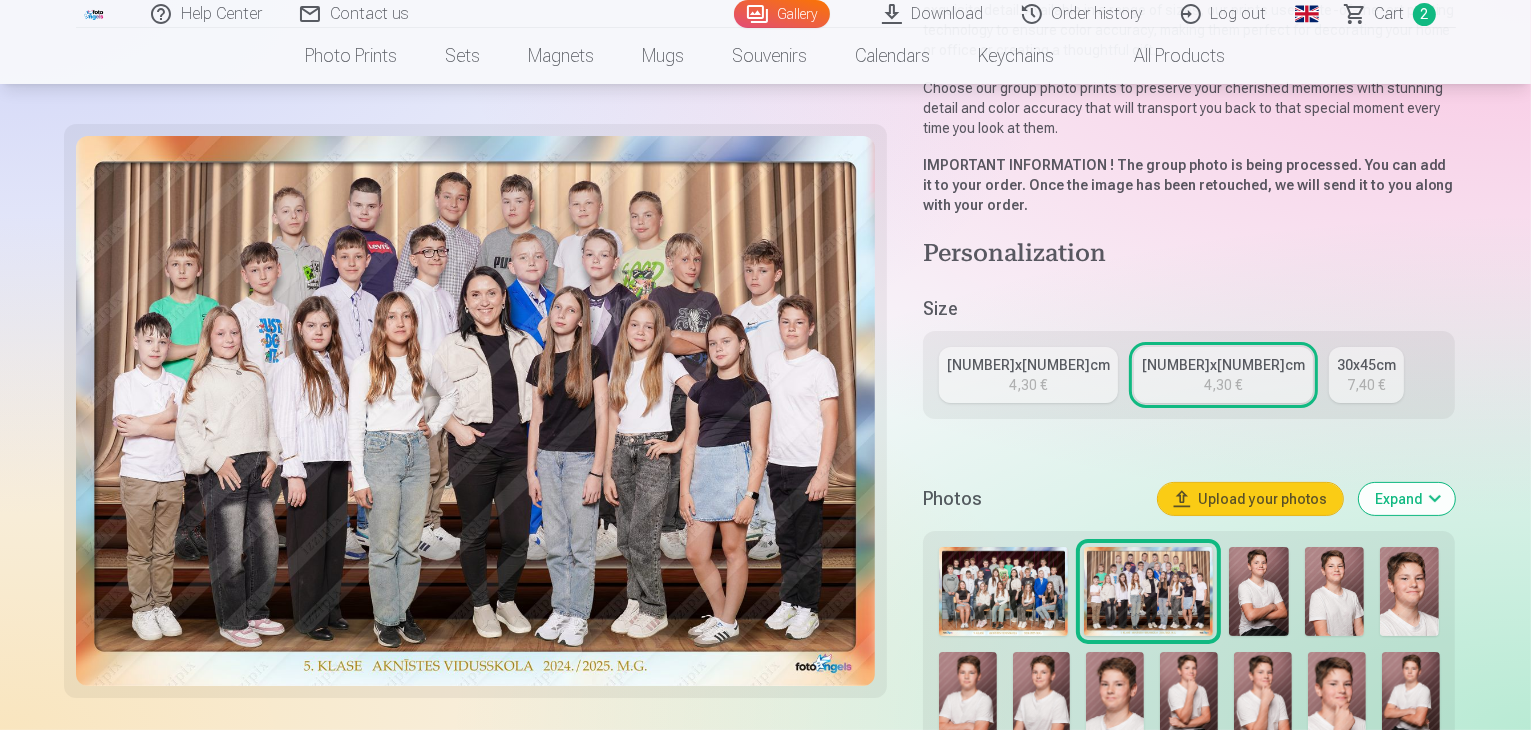 click at bounding box center (1003, 591) 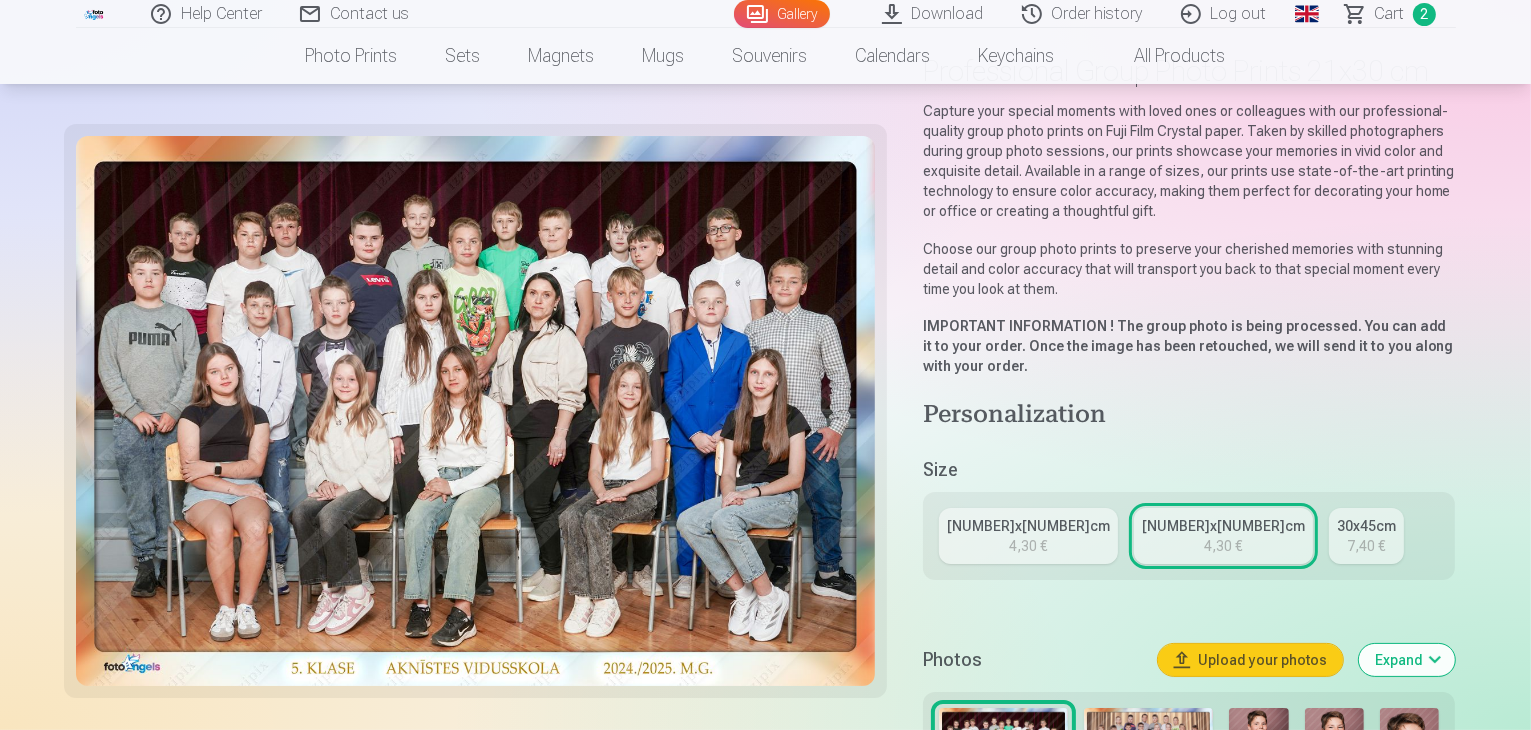 scroll, scrollTop: 200, scrollLeft: 0, axis: vertical 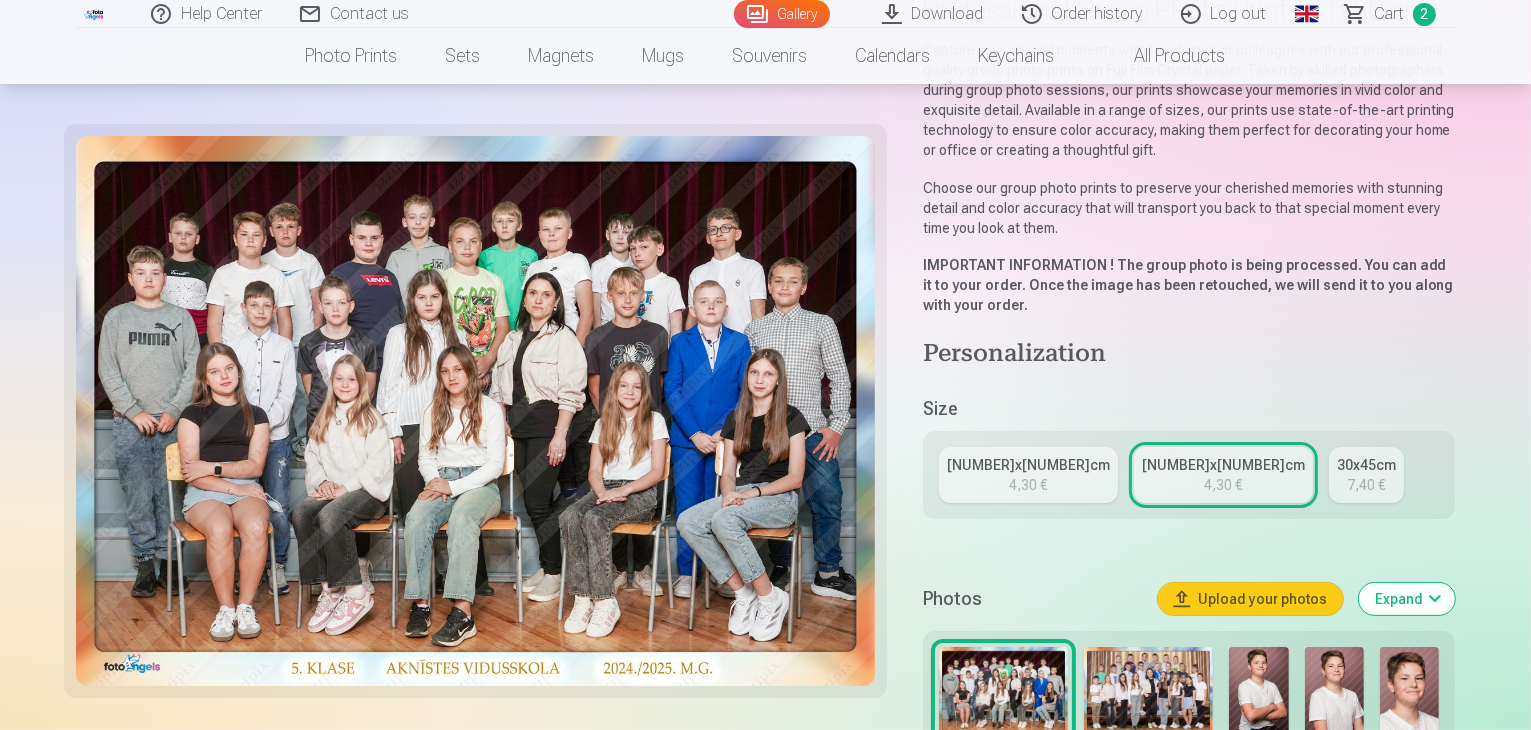 click at bounding box center [1148, 691] 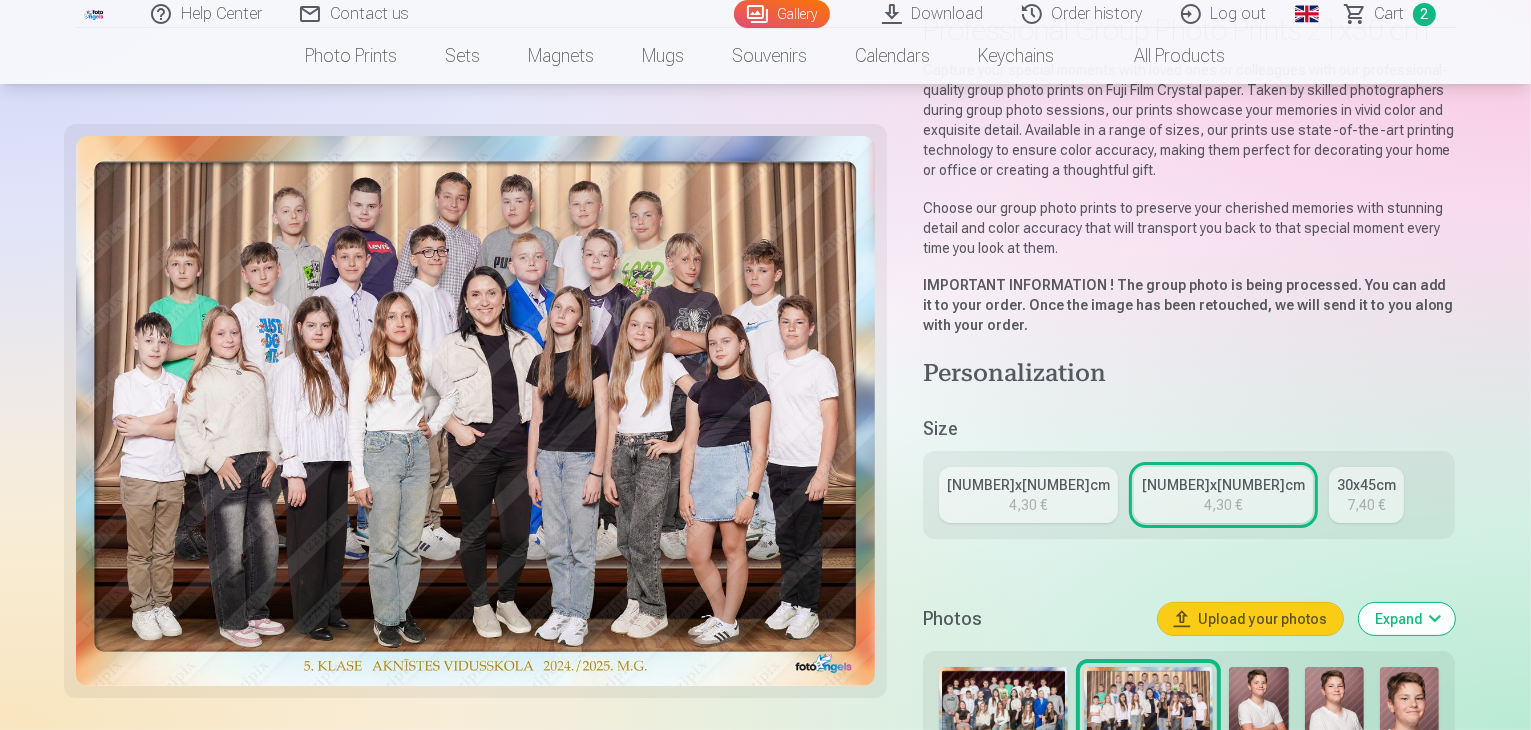 scroll, scrollTop: 200, scrollLeft: 0, axis: vertical 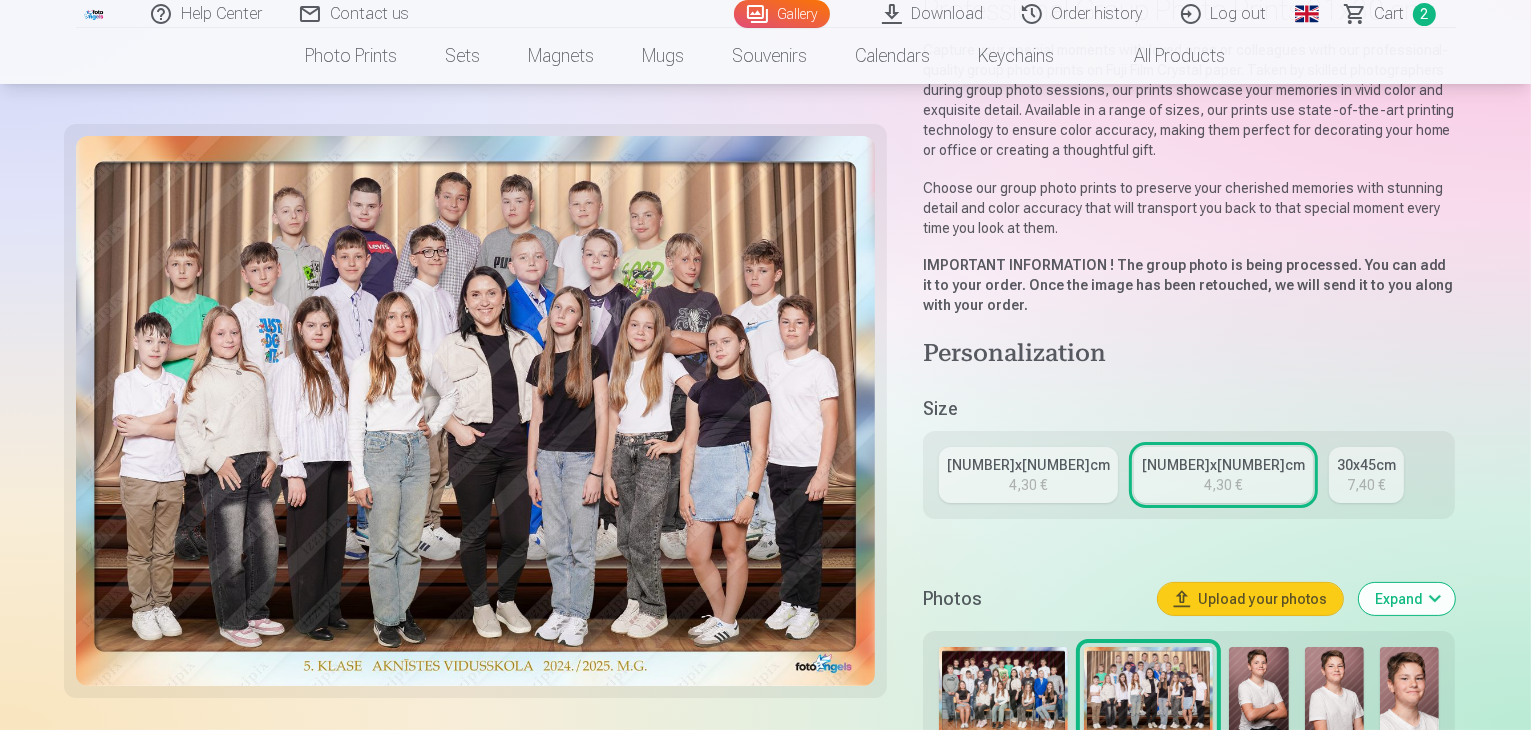 click at bounding box center [1003, 691] 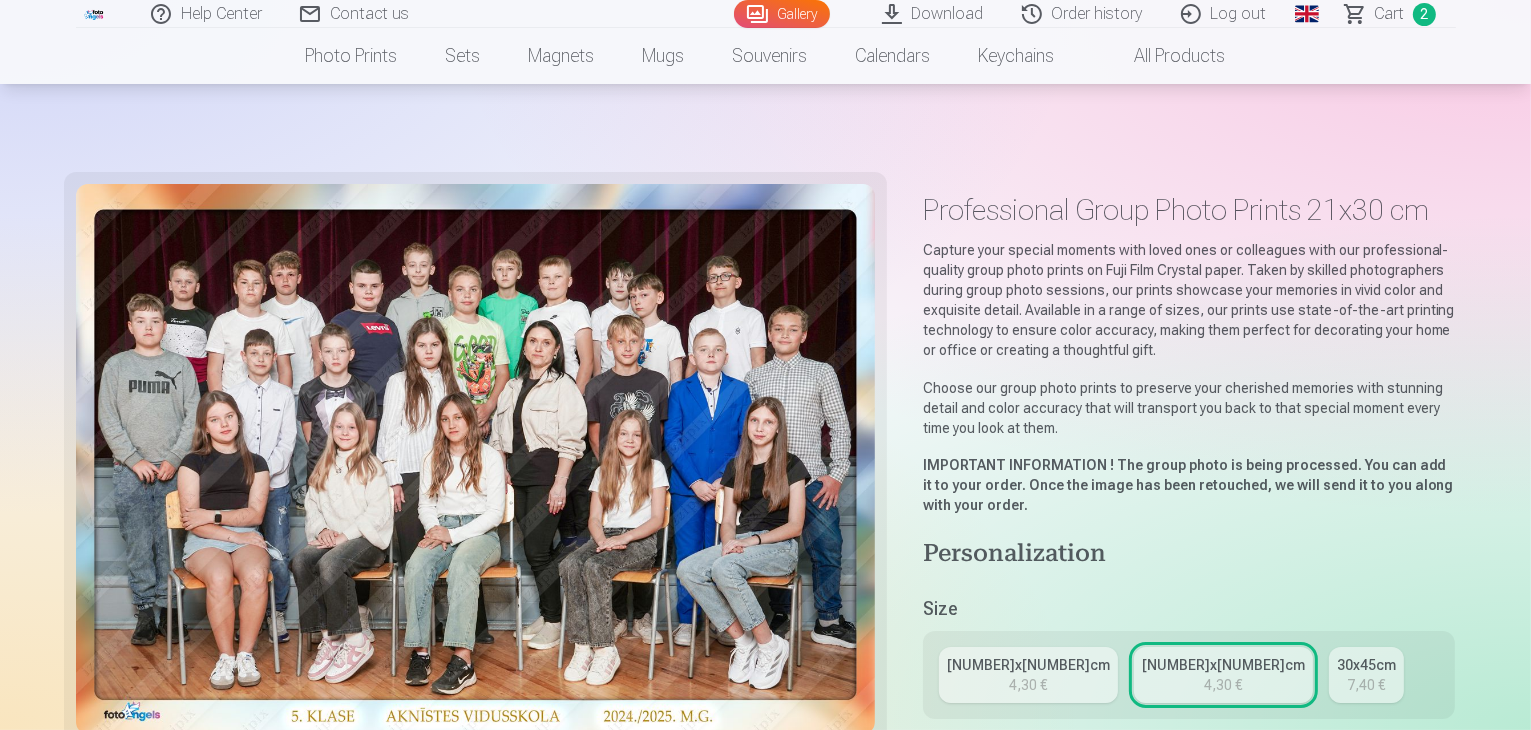 scroll, scrollTop: 400, scrollLeft: 0, axis: vertical 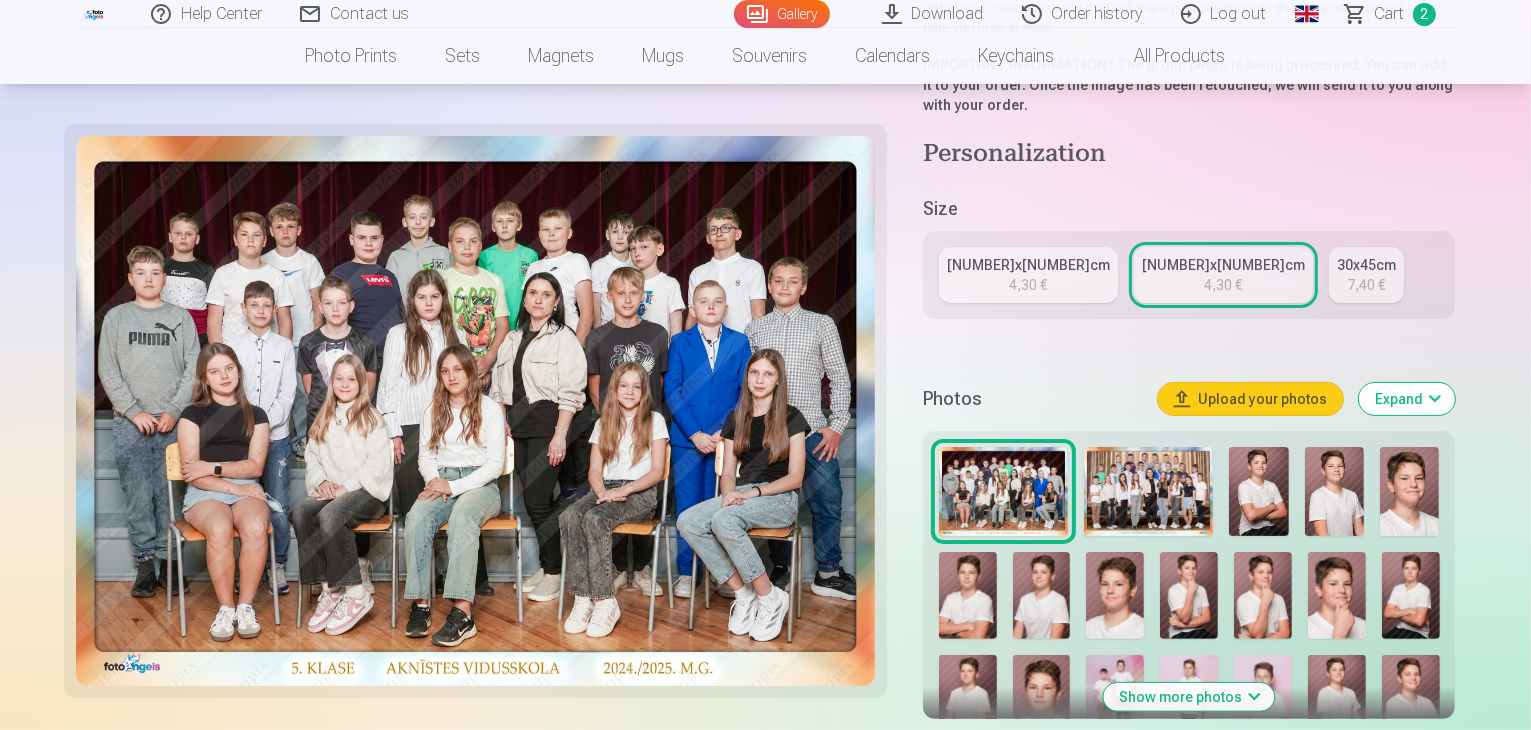 click at bounding box center [1148, 491] 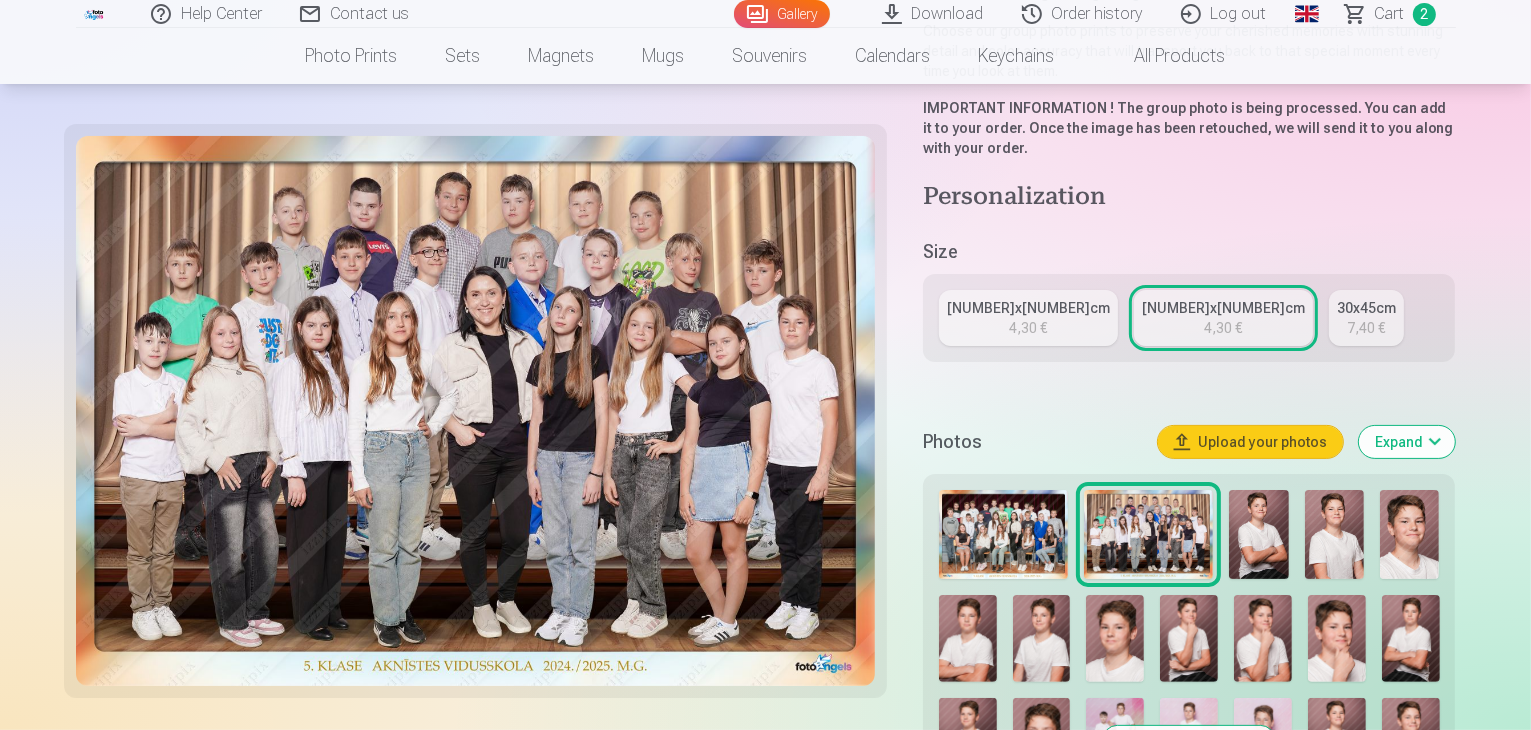scroll, scrollTop: 400, scrollLeft: 0, axis: vertical 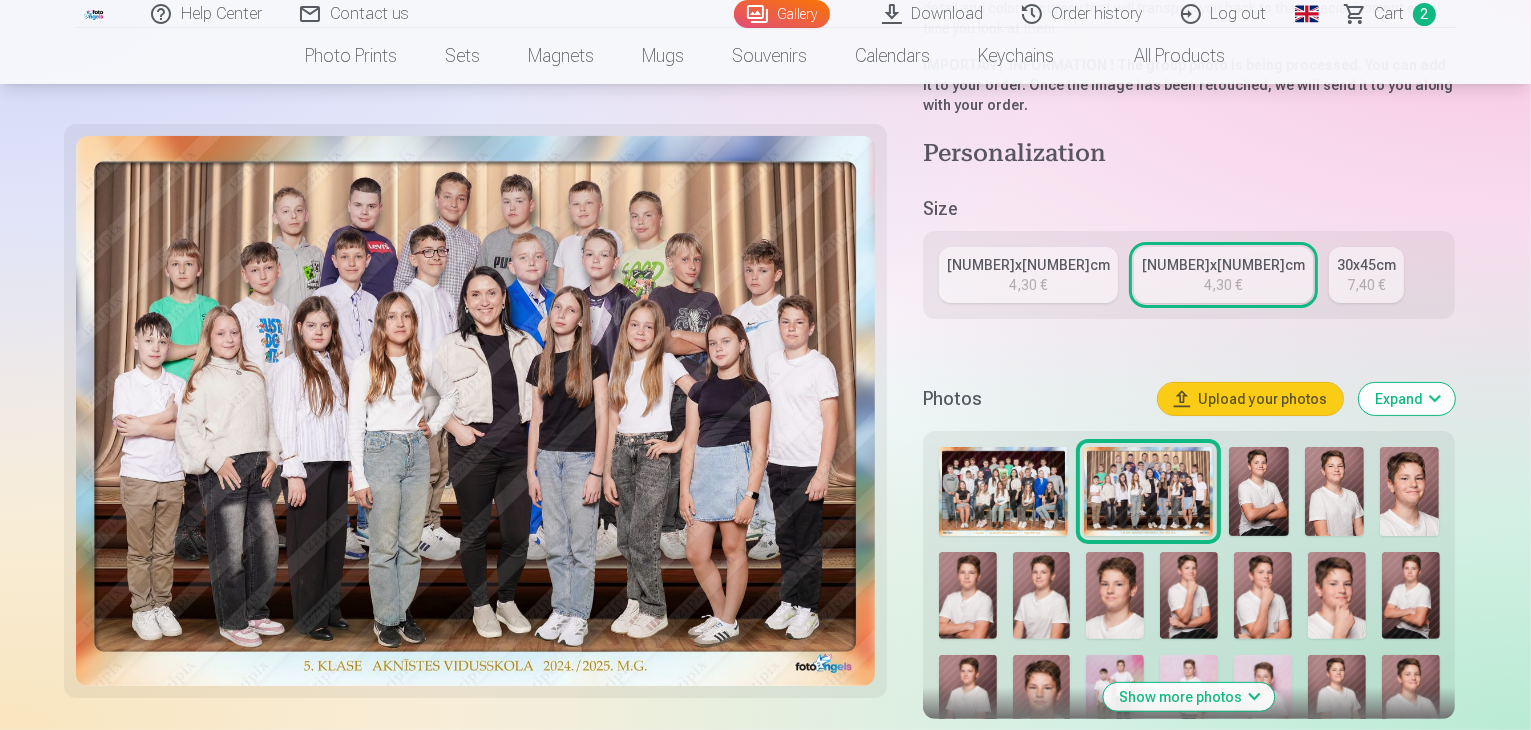 click at bounding box center (1078, 801) 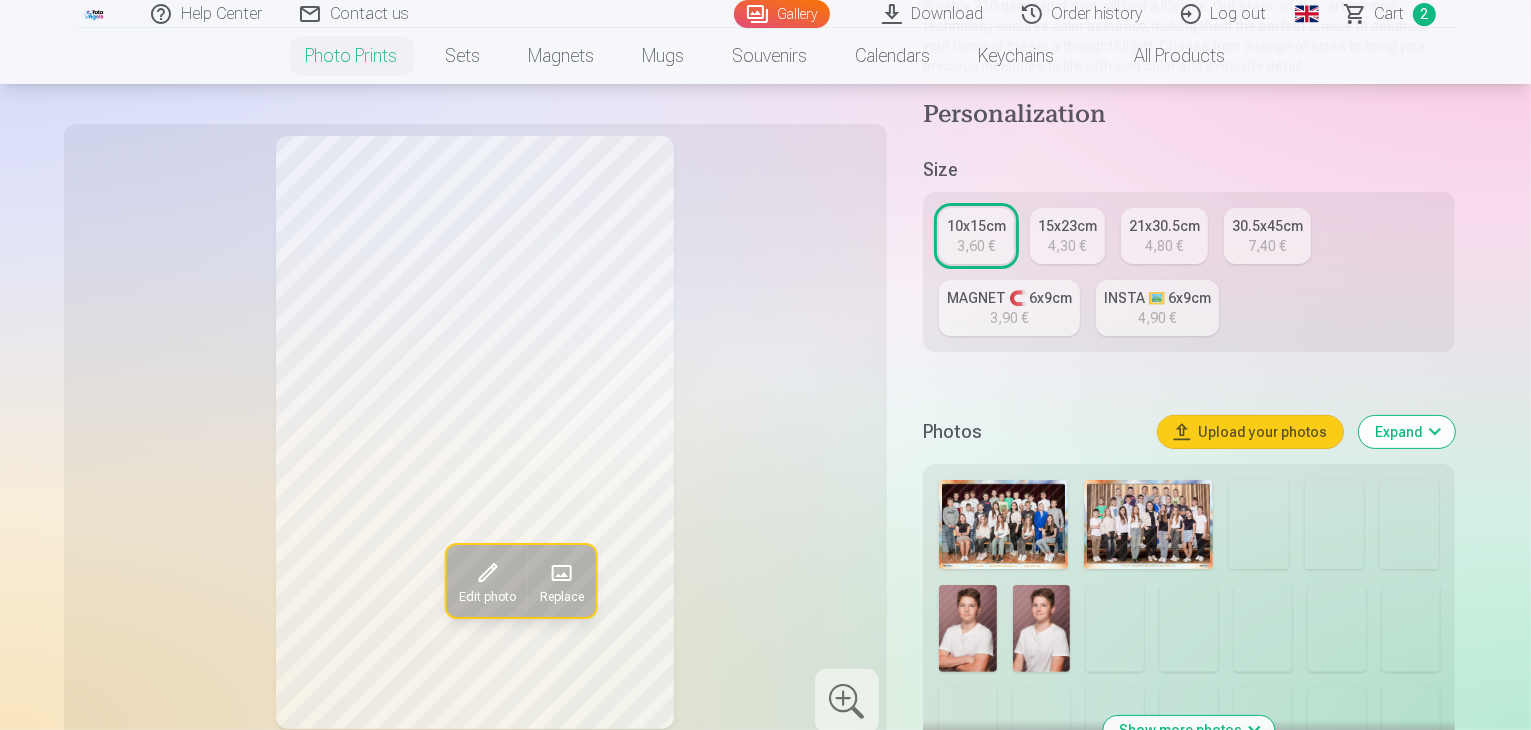 scroll, scrollTop: 600, scrollLeft: 0, axis: vertical 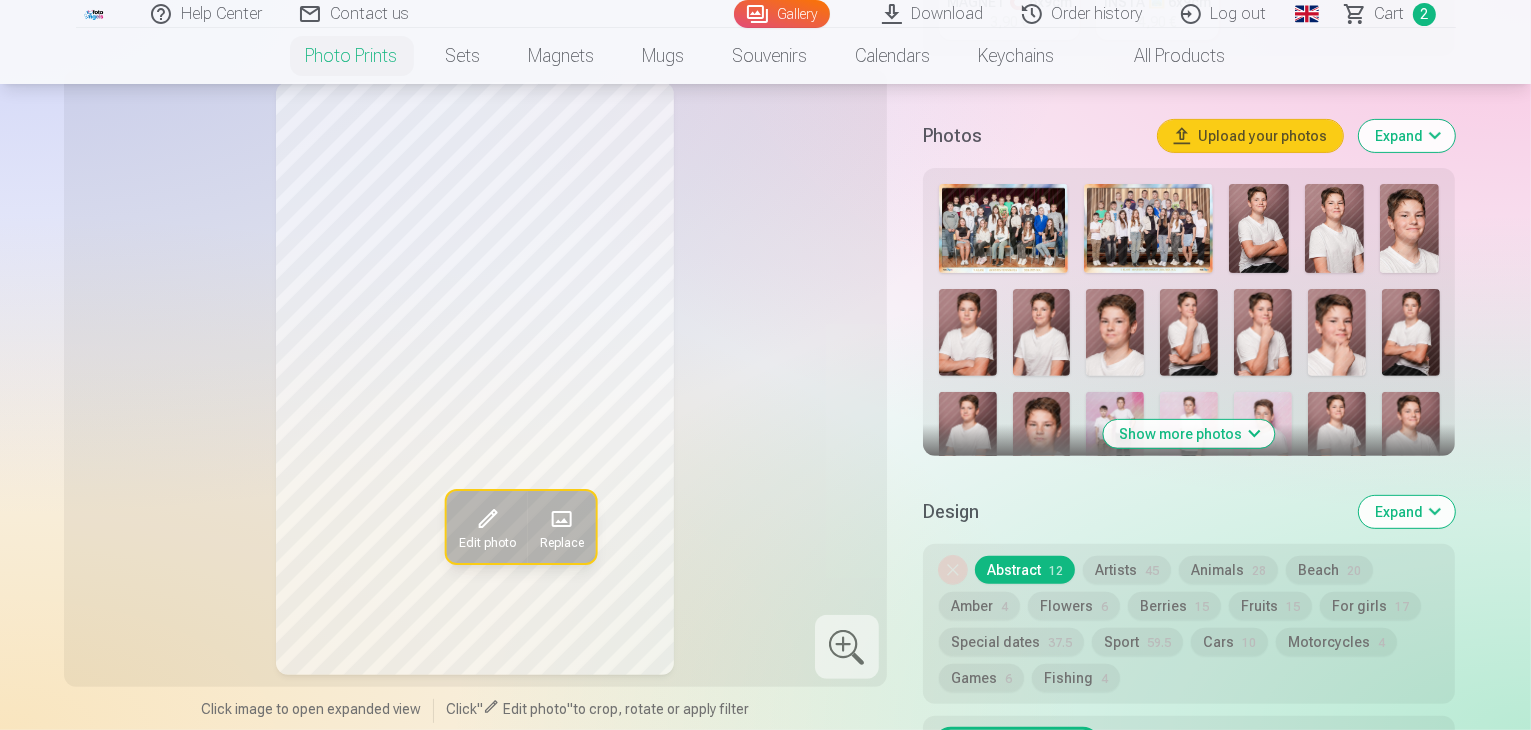 click at bounding box center [1078, 538] 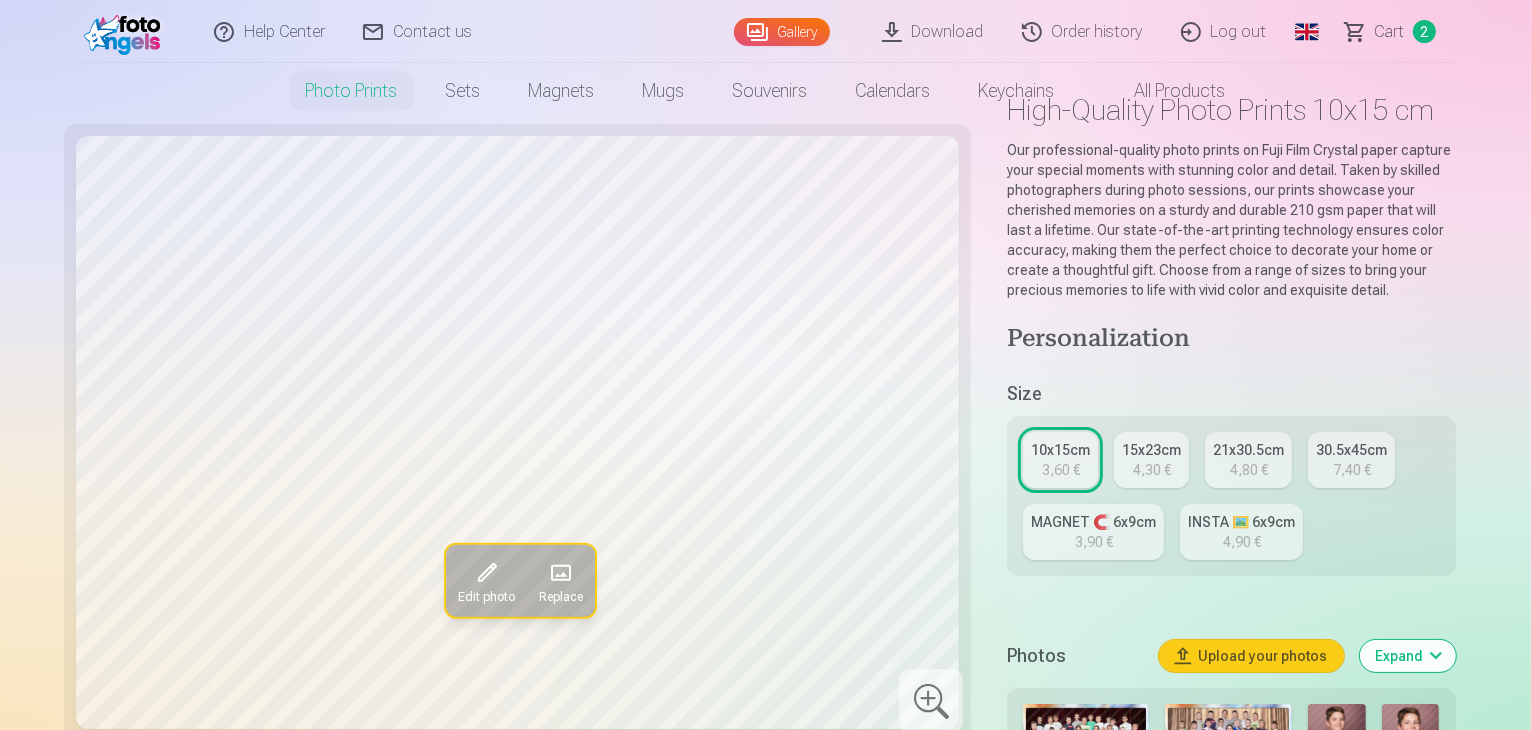 scroll, scrollTop: 0, scrollLeft: 0, axis: both 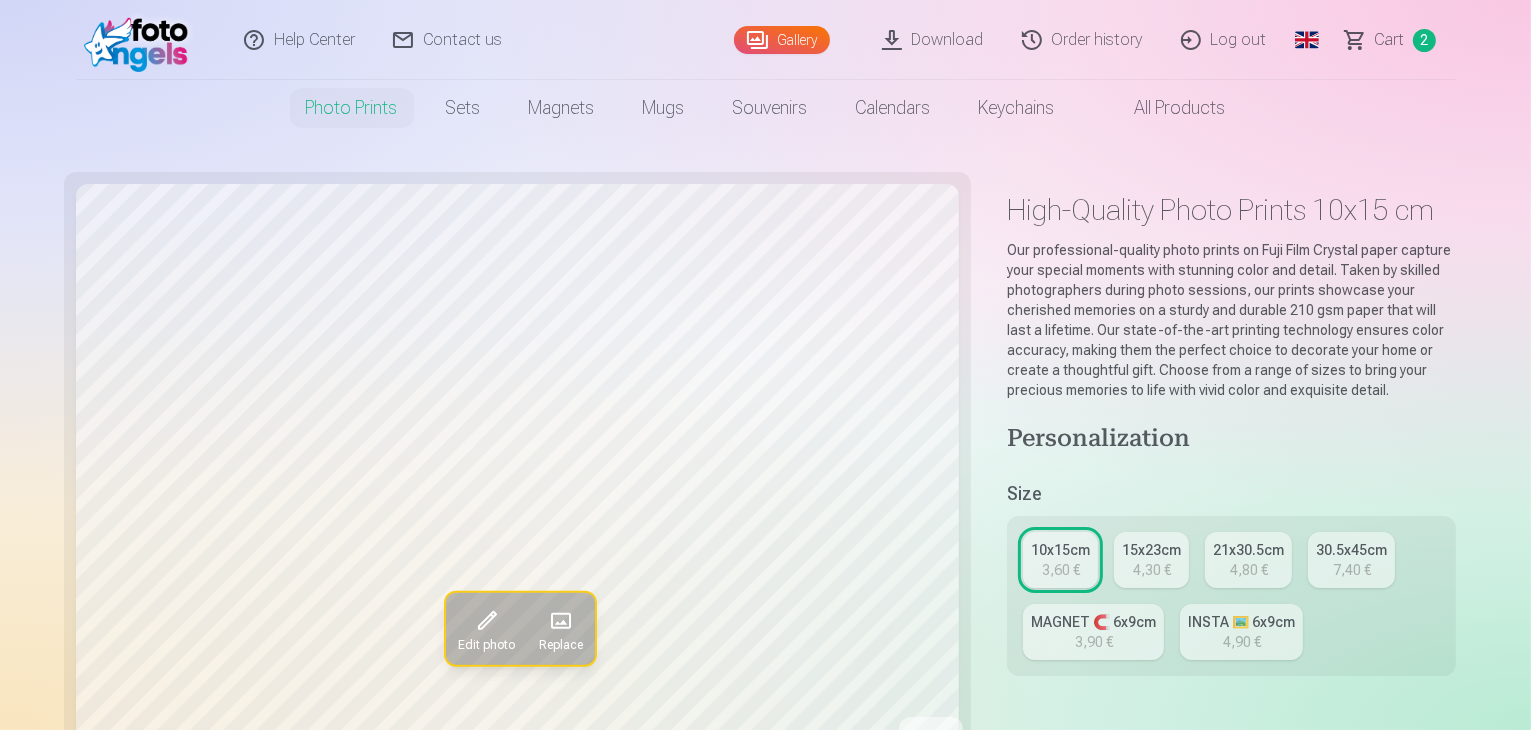 click on "Сart" at bounding box center (1390, 40) 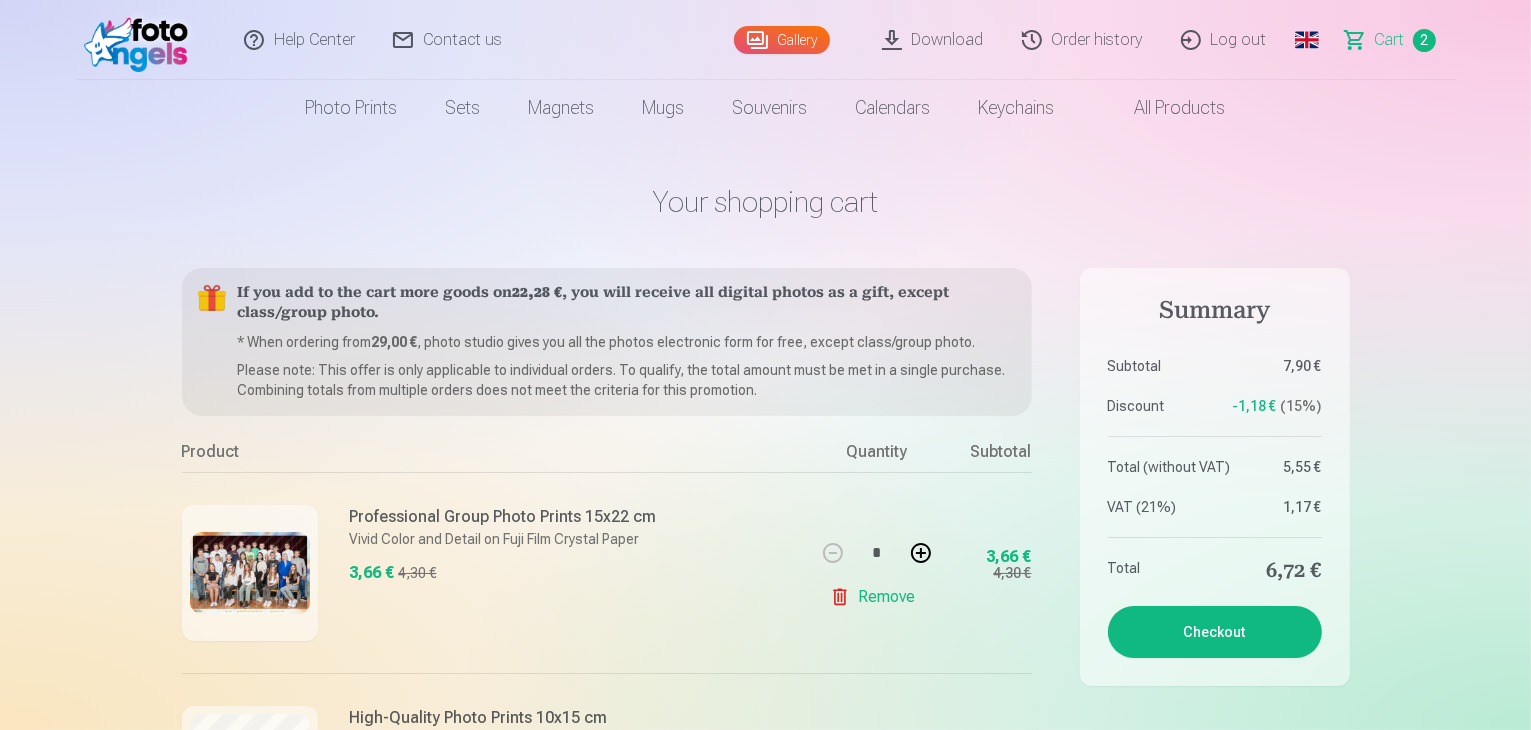 click on "Global" at bounding box center (1307, 40) 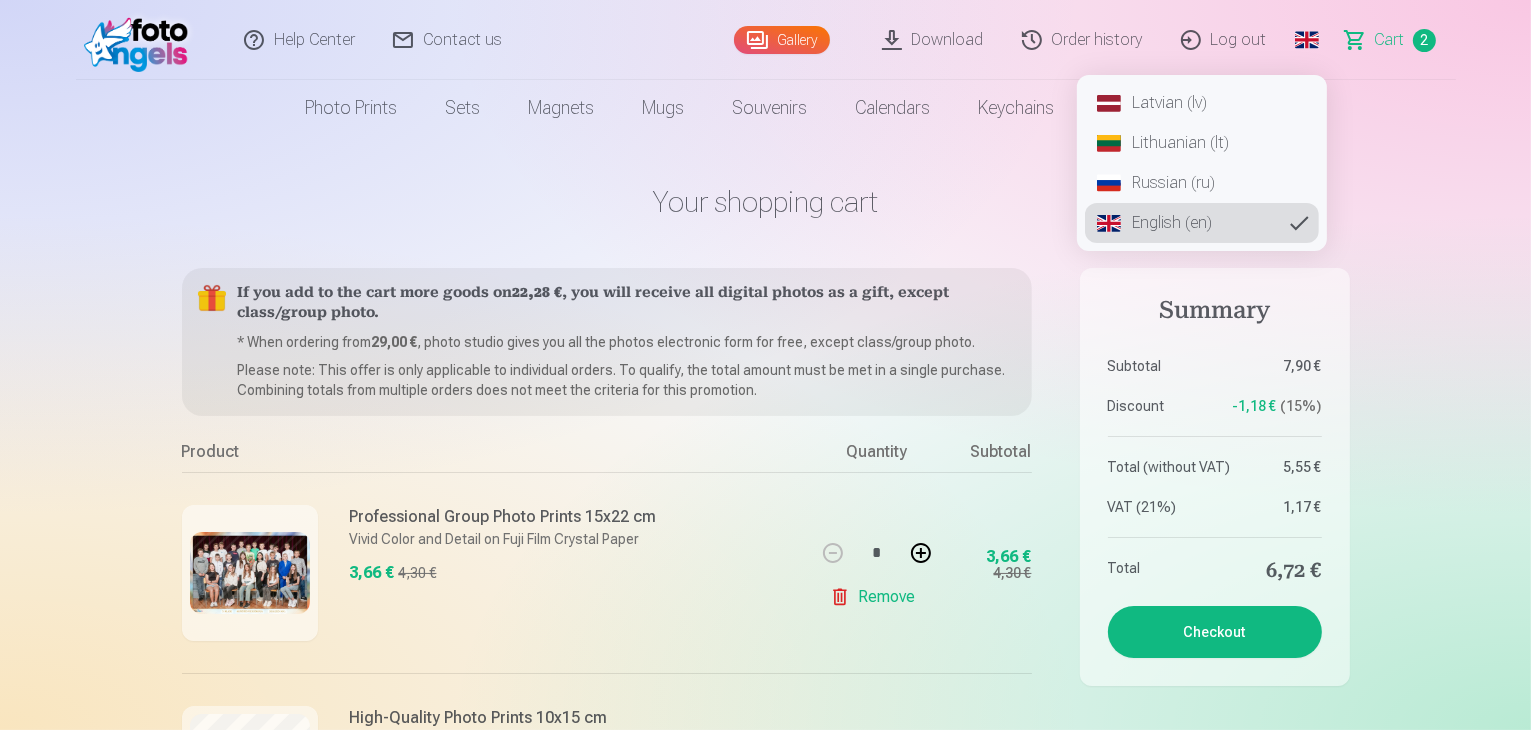 click on "Latvian (lv)" at bounding box center [1202, 103] 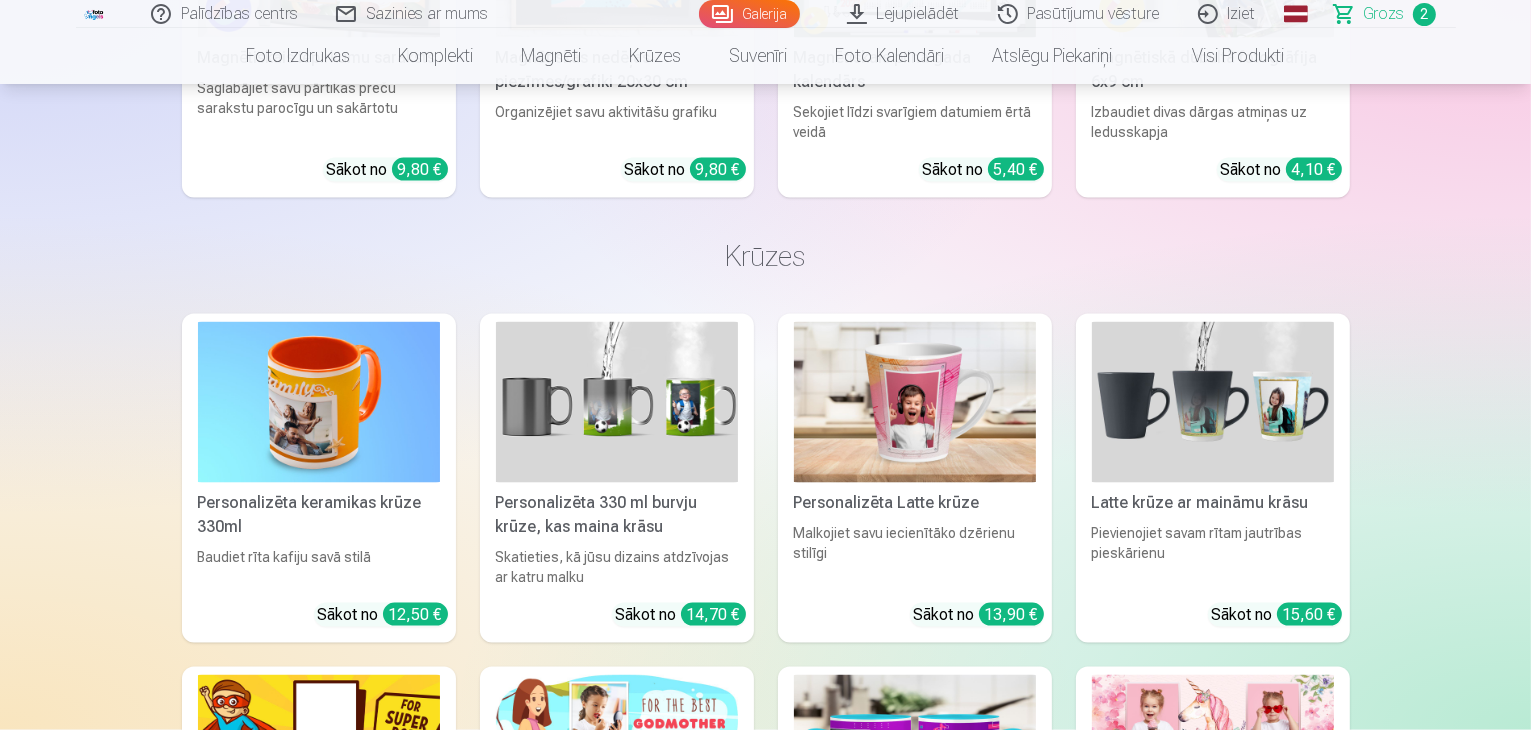 scroll, scrollTop: 2900, scrollLeft: 0, axis: vertical 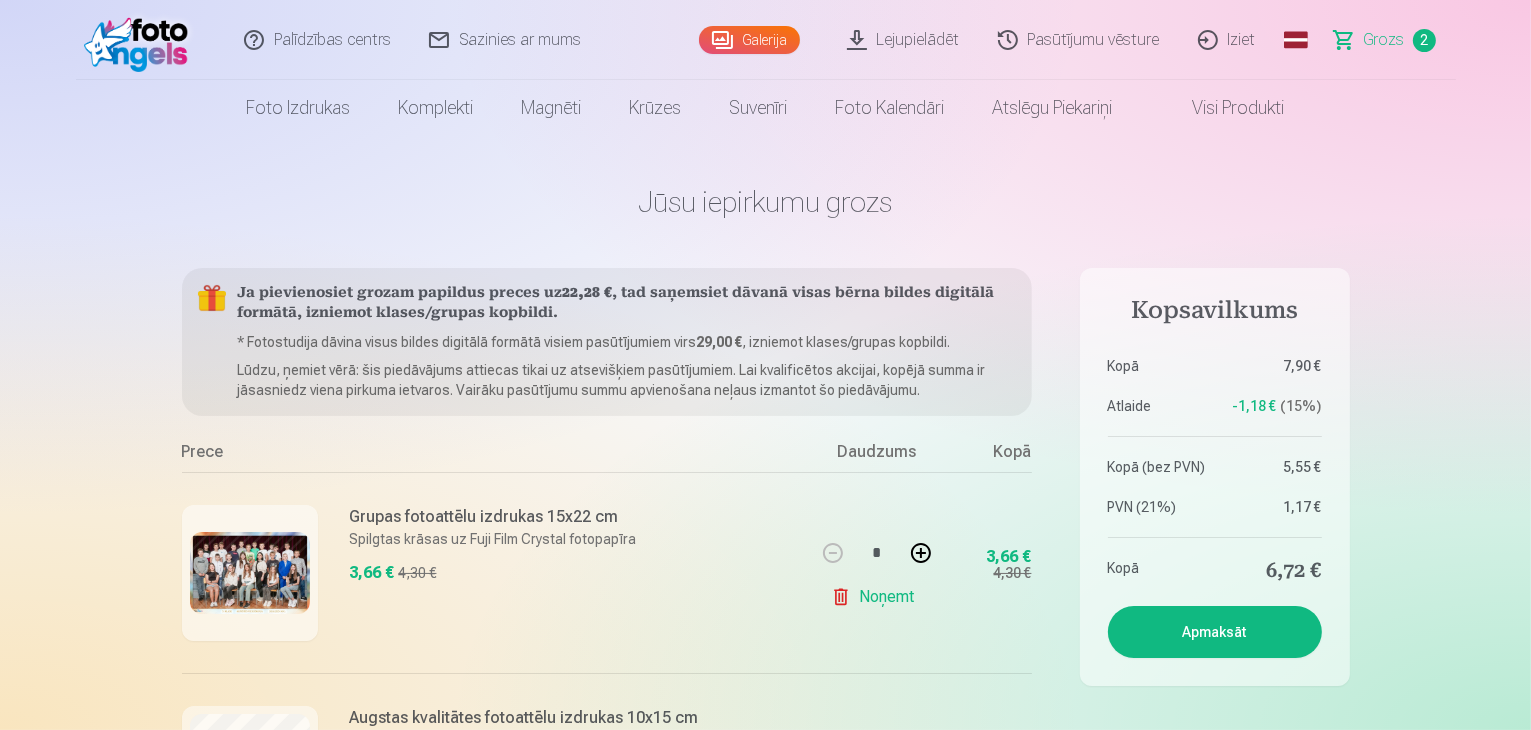 click on "Visi produkti" at bounding box center (1223, 108) 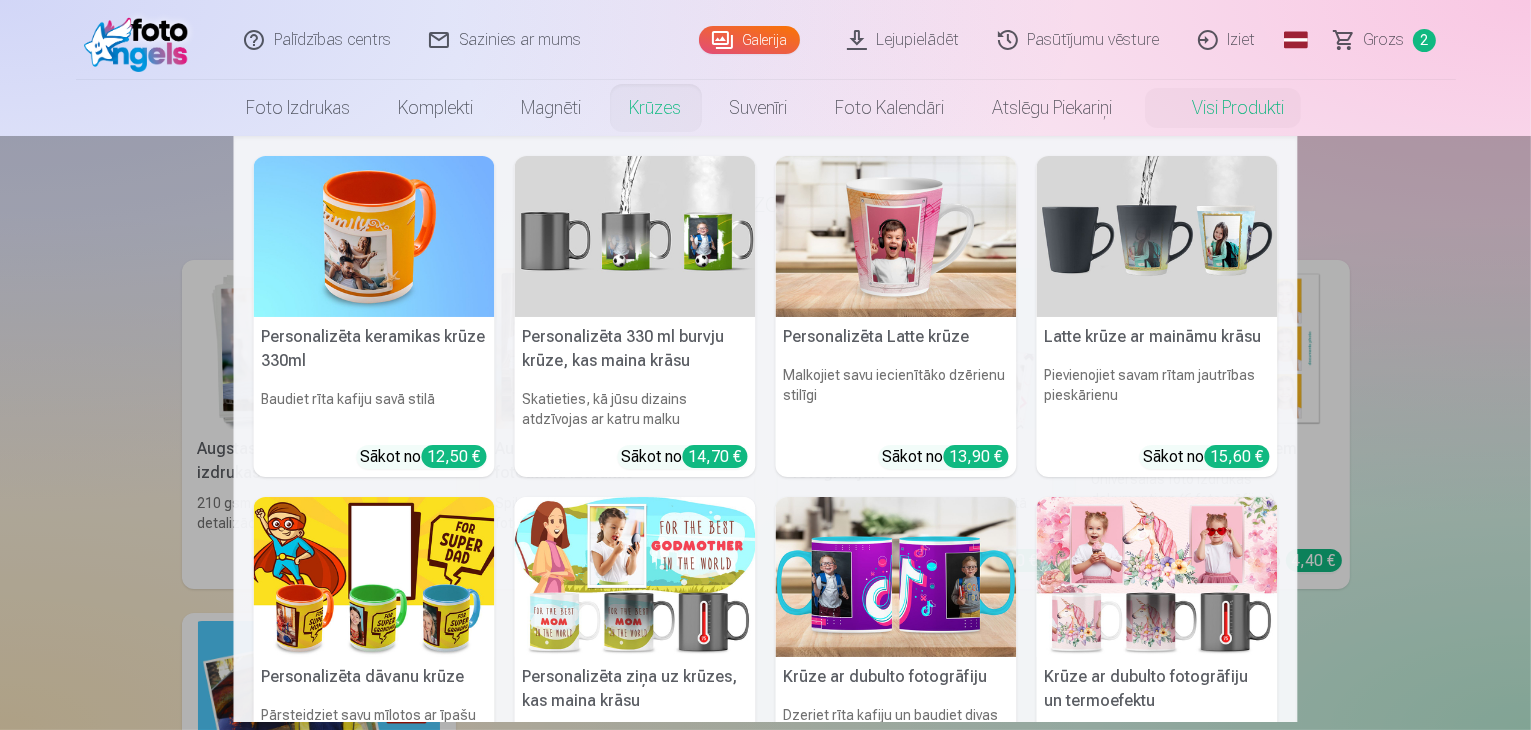 click on "Krūzes" at bounding box center (656, 108) 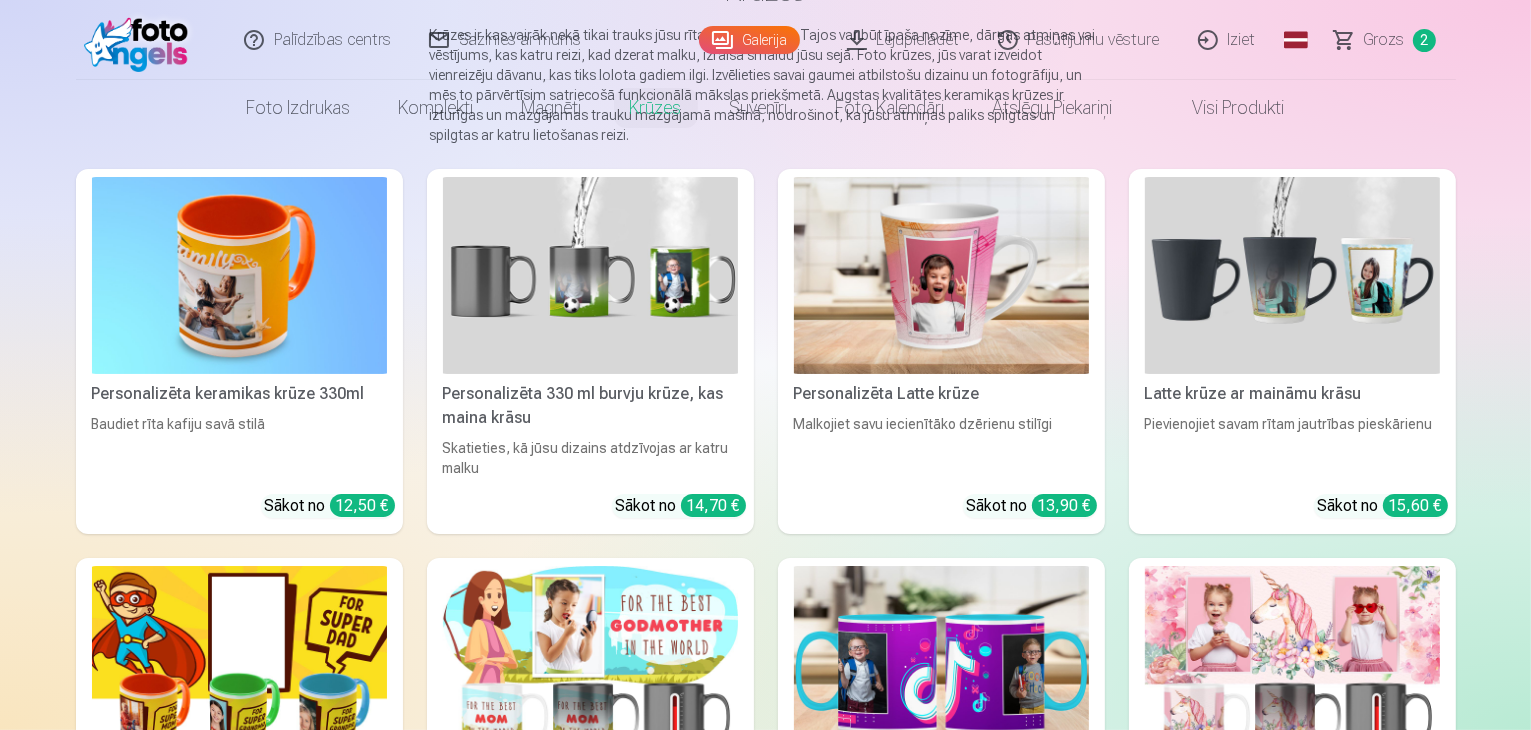 scroll, scrollTop: 0, scrollLeft: 0, axis: both 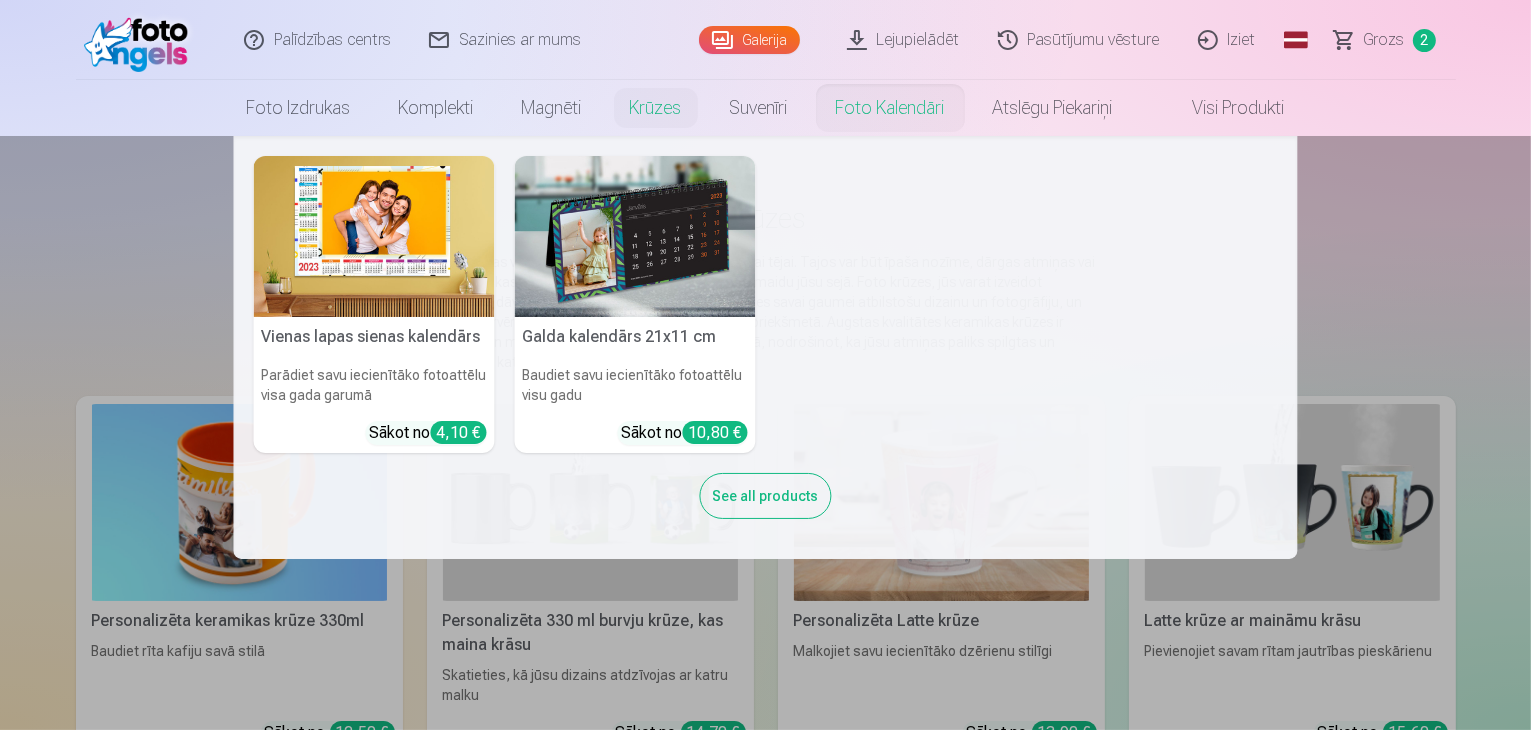 click on "Foto kalendāri" at bounding box center [890, 108] 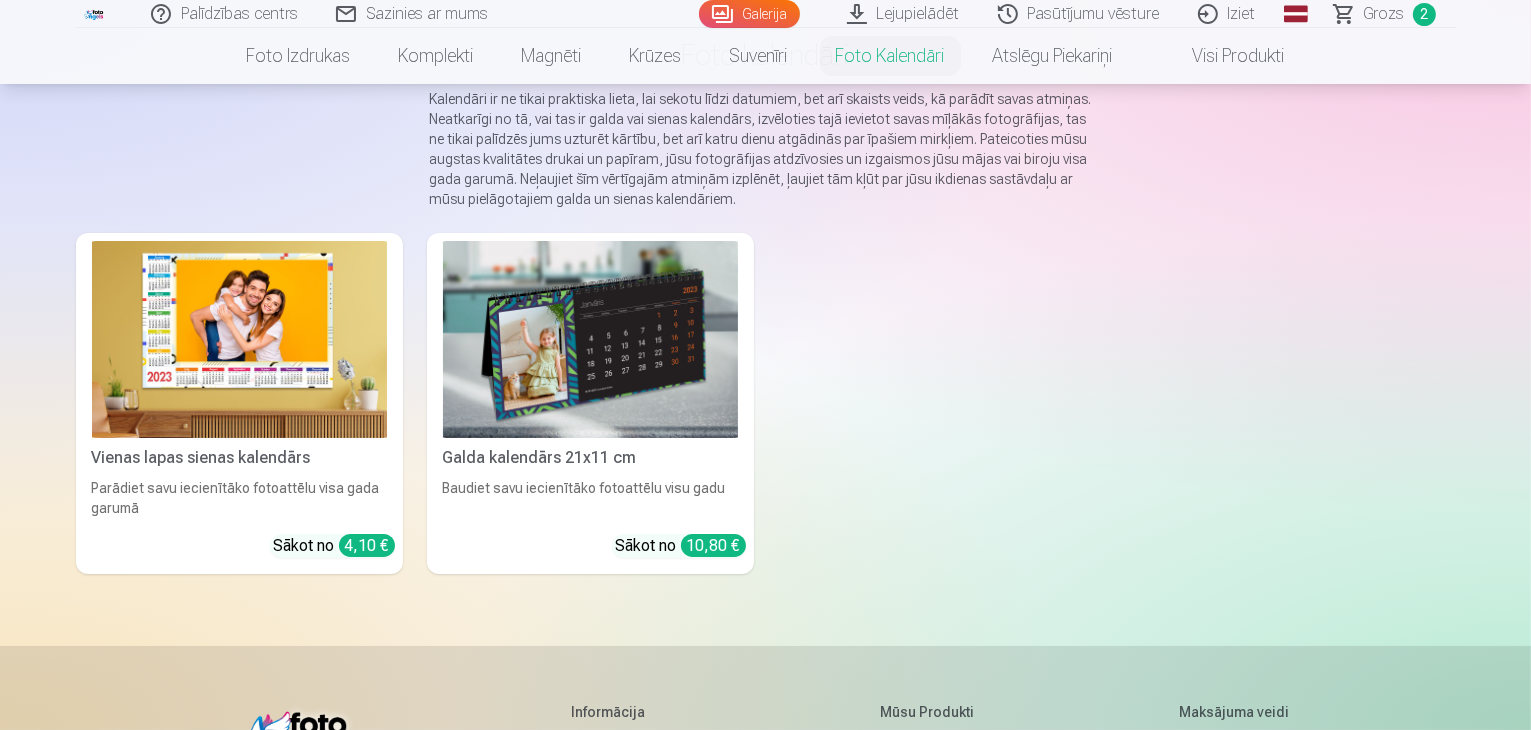 scroll, scrollTop: 200, scrollLeft: 0, axis: vertical 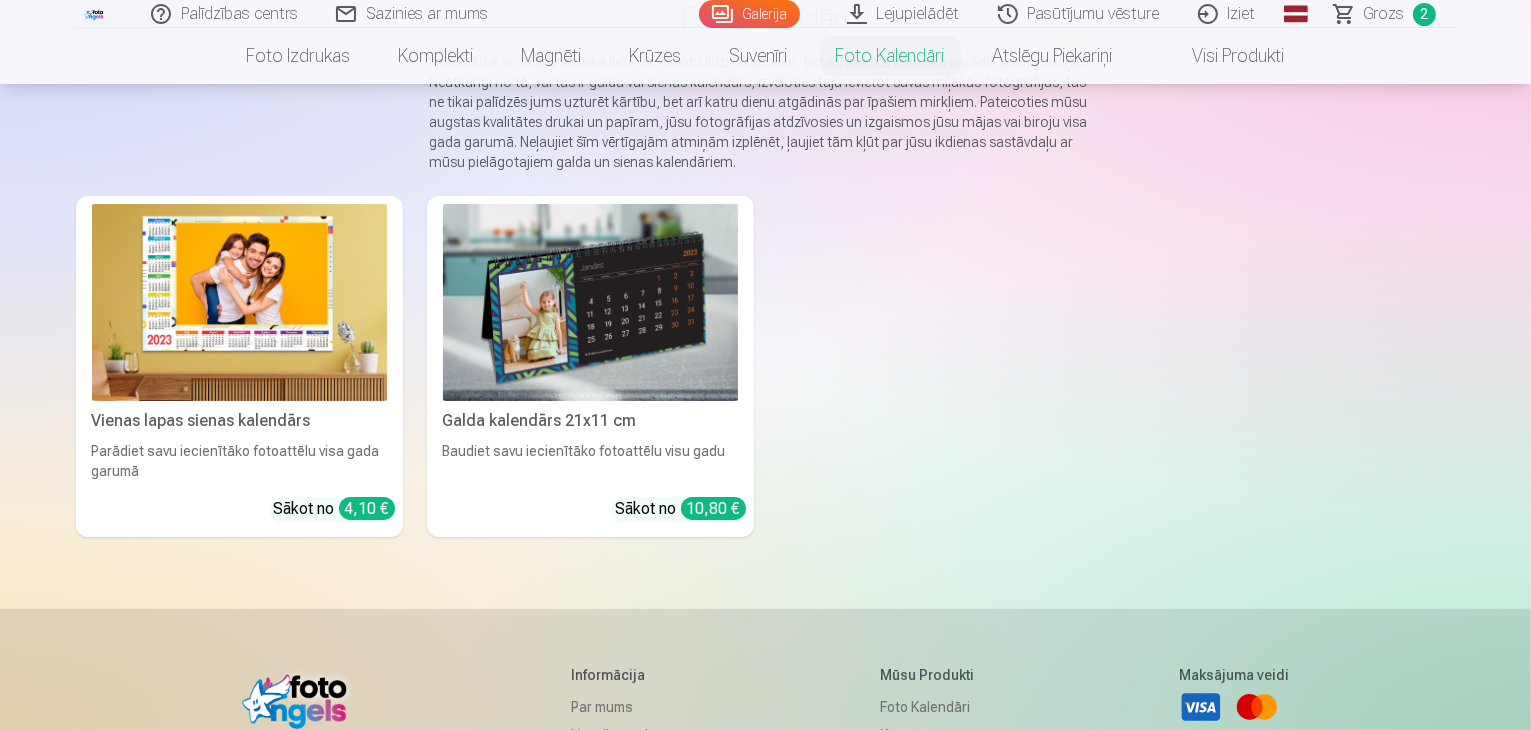 click at bounding box center [239, 302] 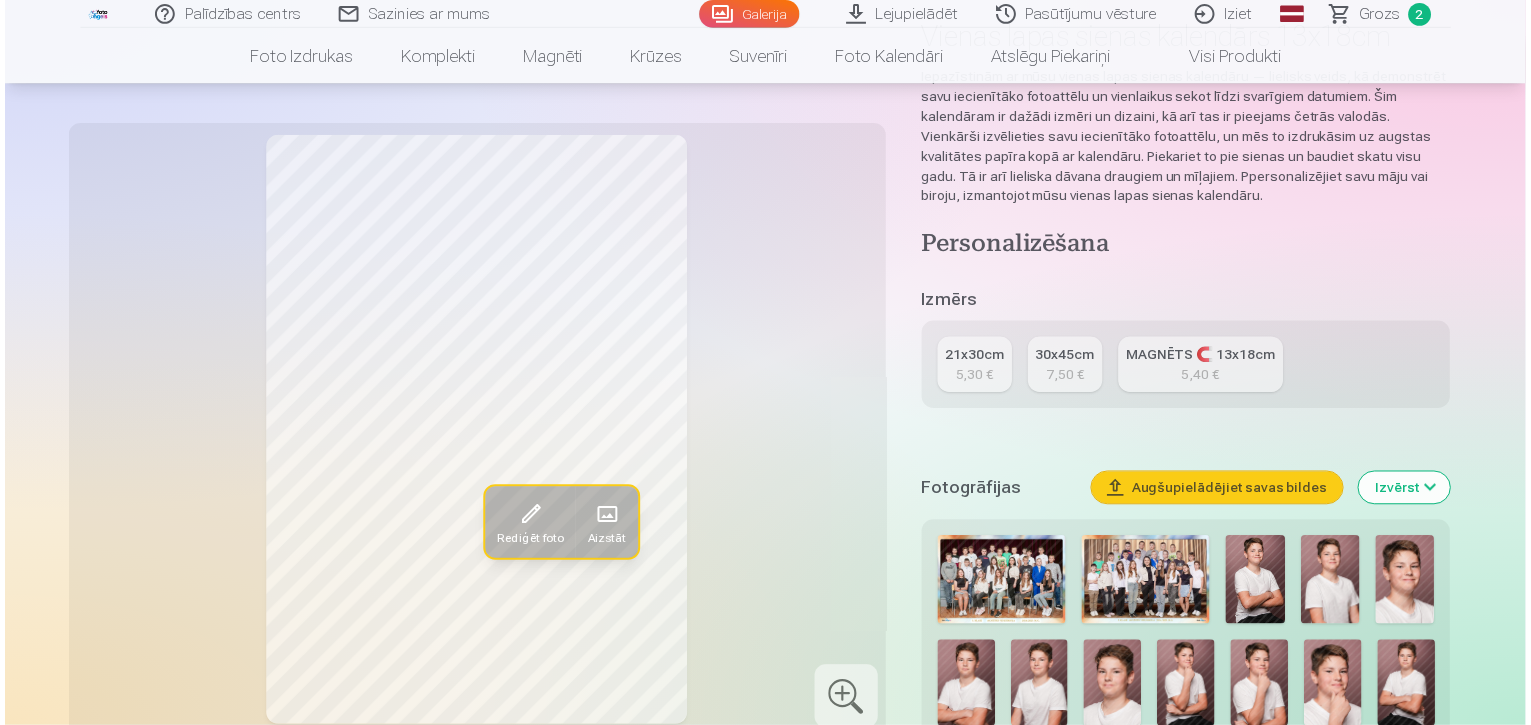 scroll, scrollTop: 200, scrollLeft: 0, axis: vertical 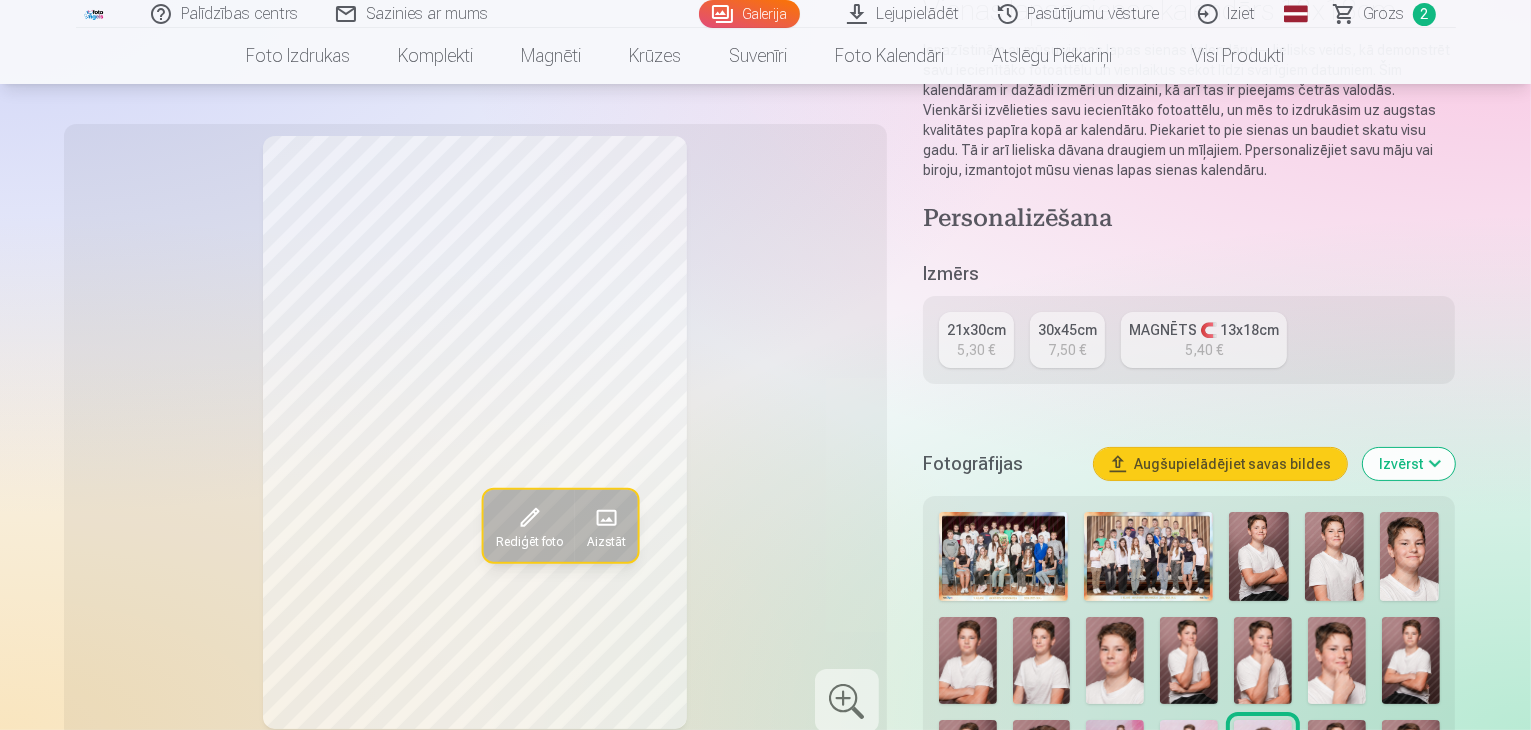 click at bounding box center [1148, 556] 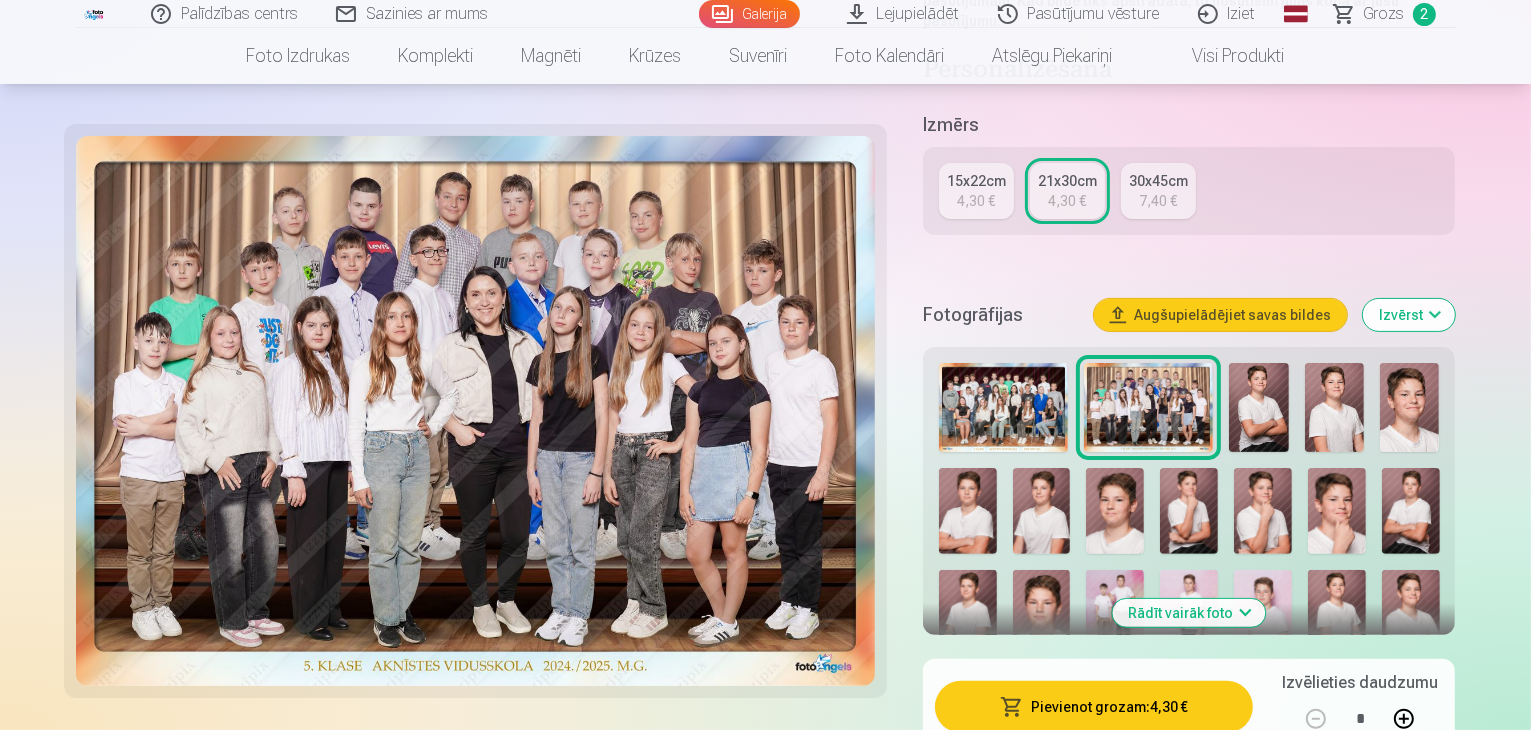 scroll, scrollTop: 400, scrollLeft: 0, axis: vertical 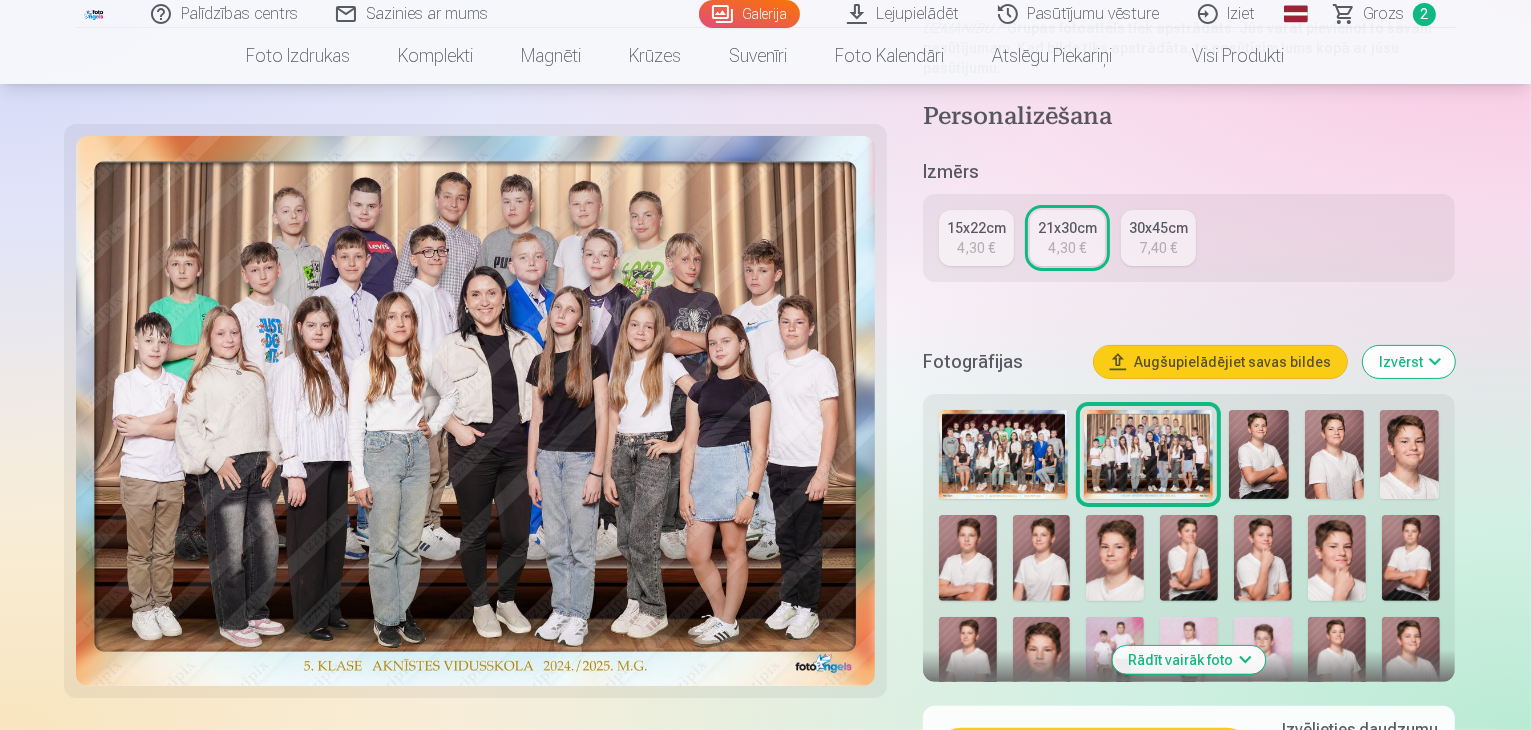 click at bounding box center [1258, 454] 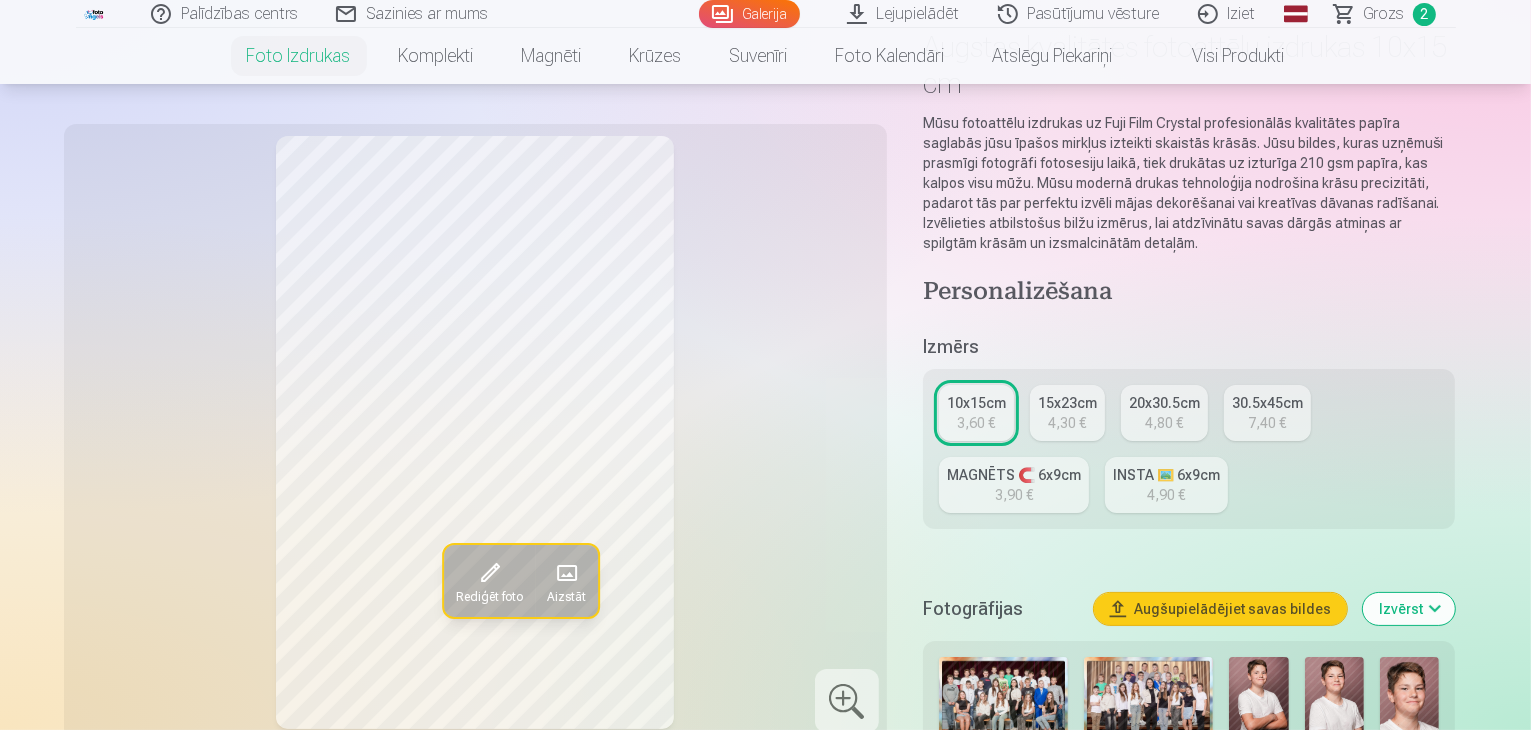 scroll, scrollTop: 0, scrollLeft: 0, axis: both 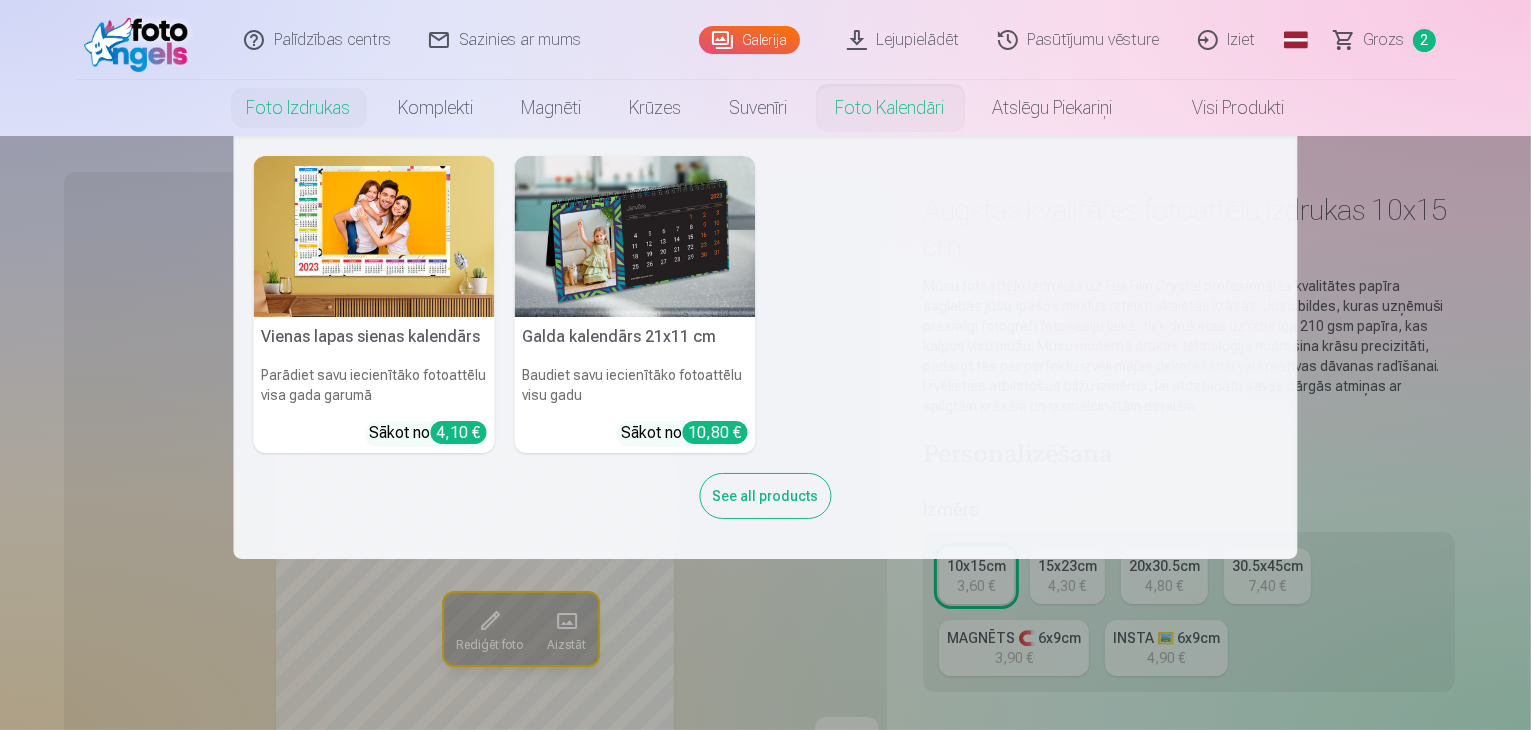 click on "Foto kalendāri" at bounding box center [890, 108] 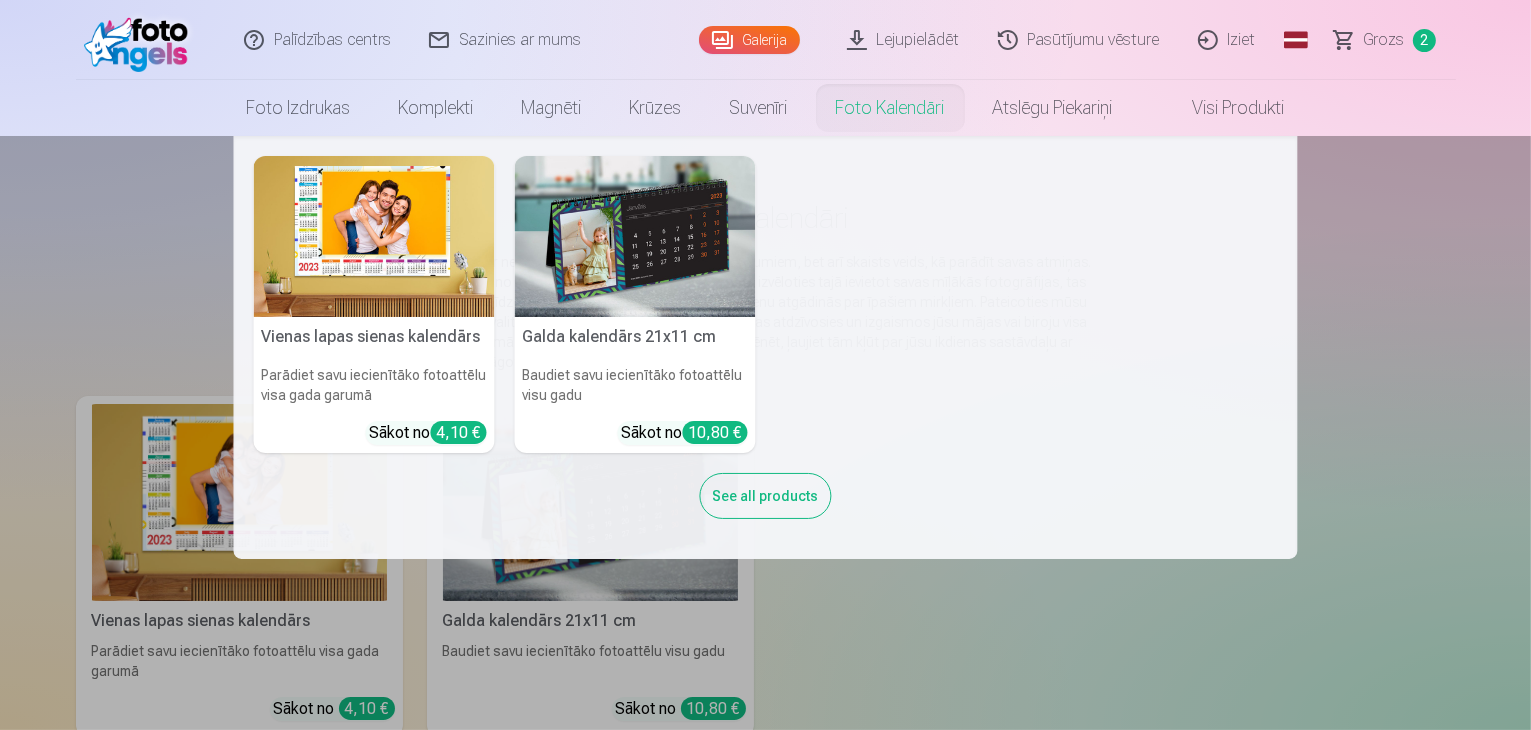 click at bounding box center [374, 236] 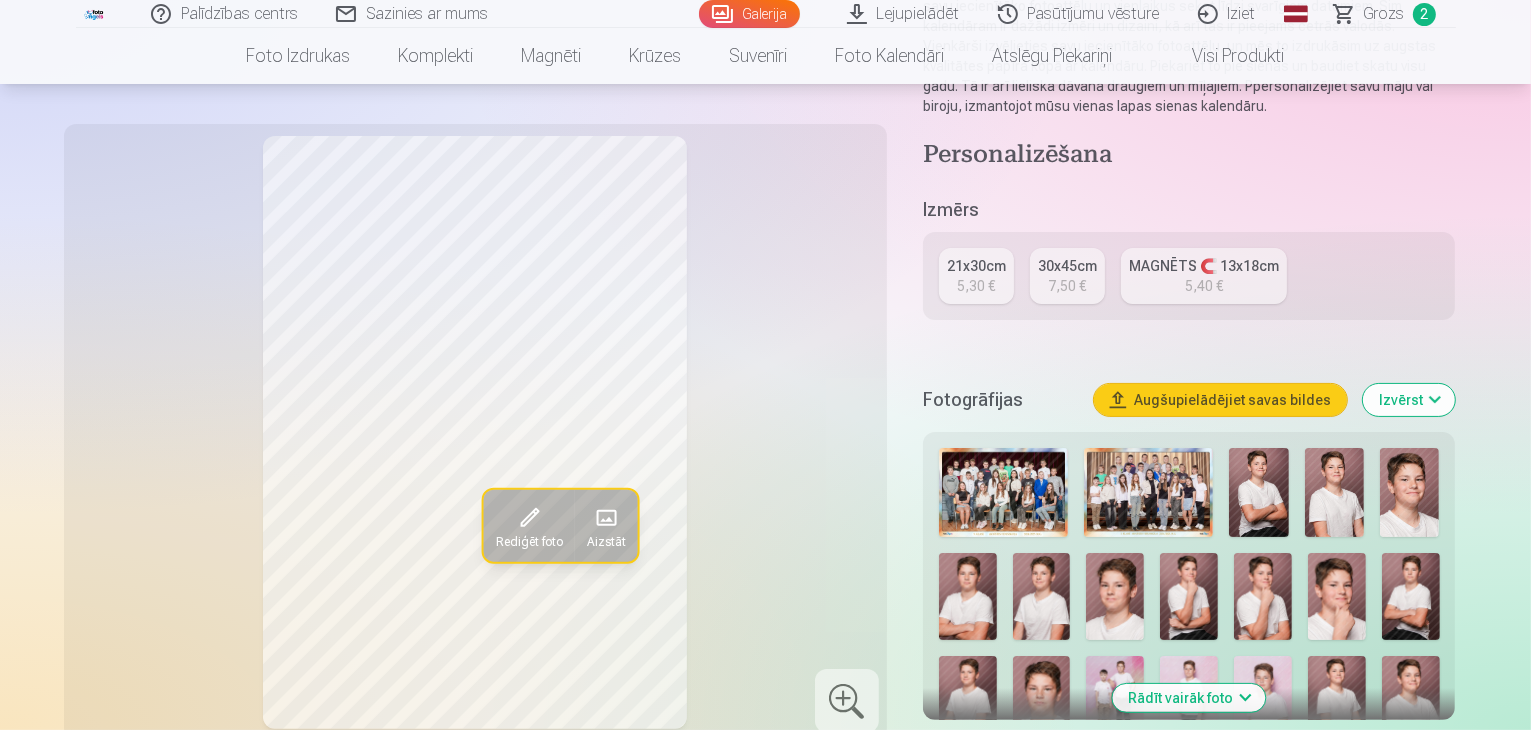 scroll, scrollTop: 300, scrollLeft: 0, axis: vertical 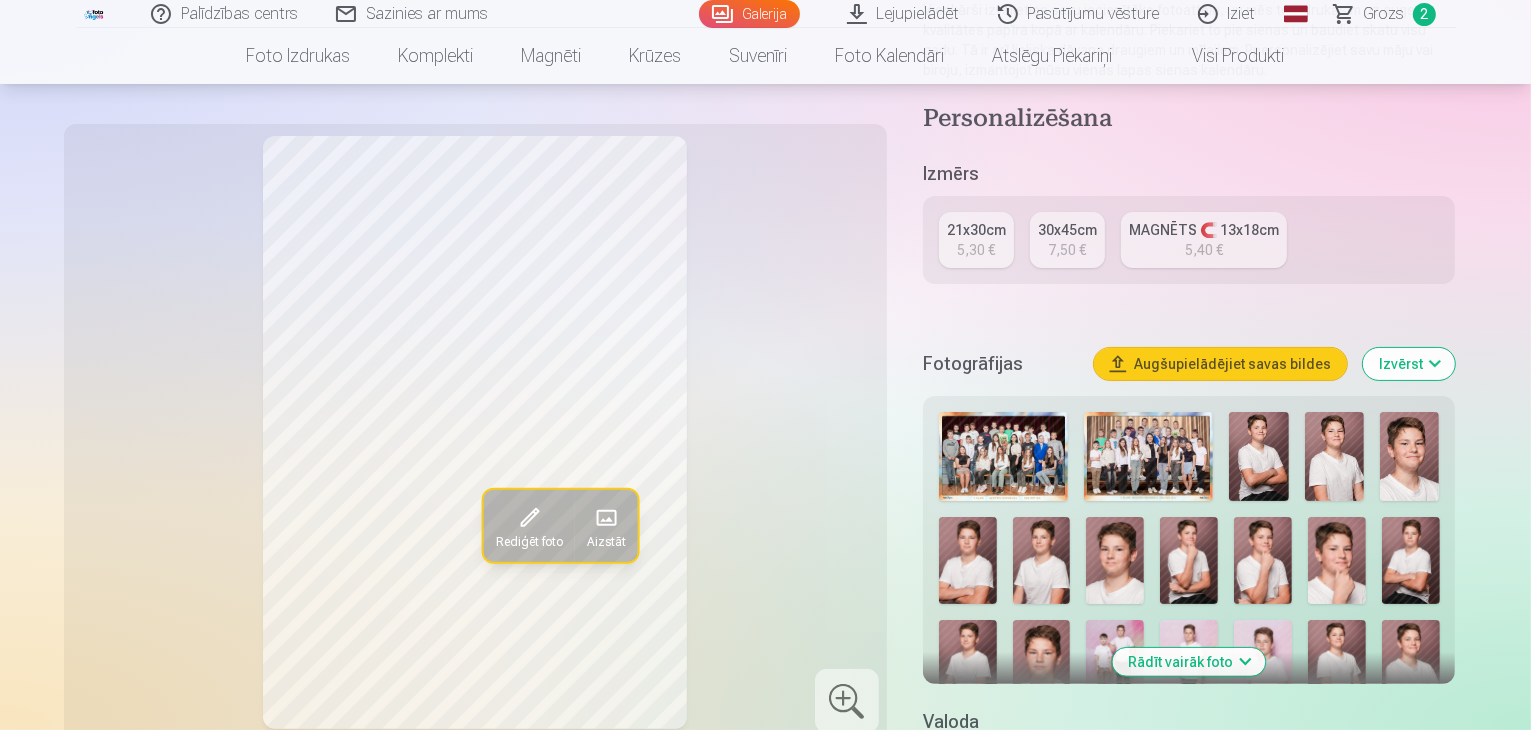 click on "21x30cm 5,30 €" at bounding box center (976, 240) 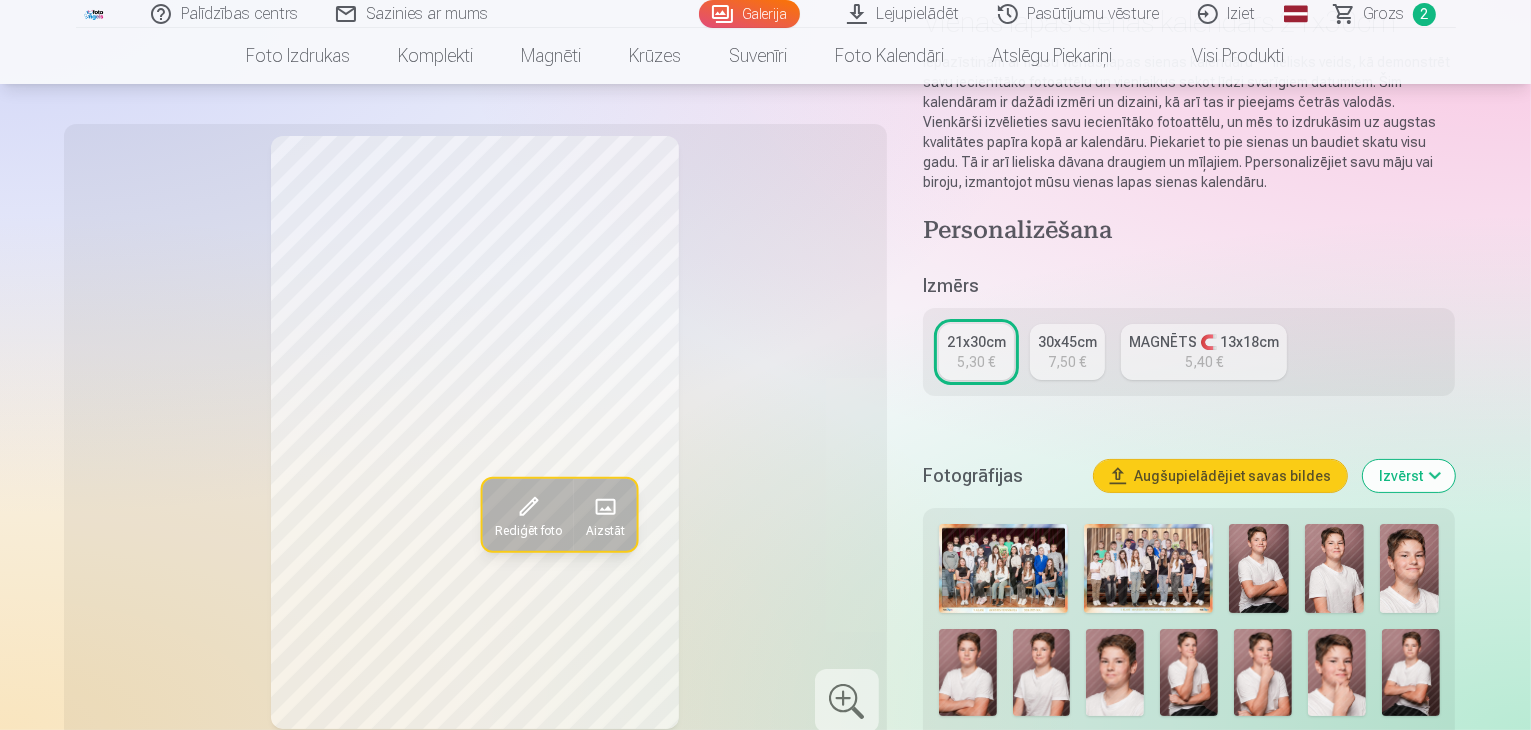 scroll, scrollTop: 200, scrollLeft: 0, axis: vertical 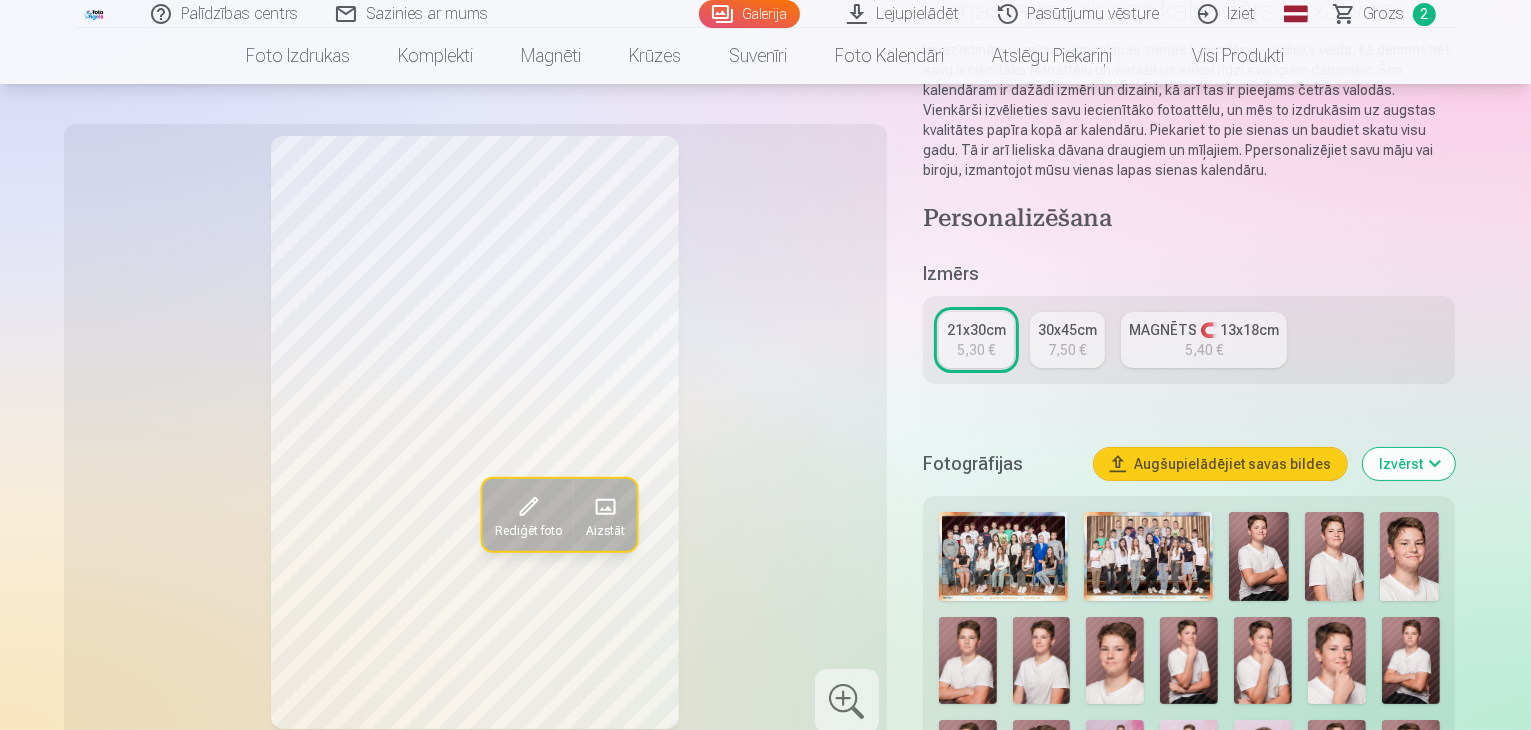 click at bounding box center (1148, 556) 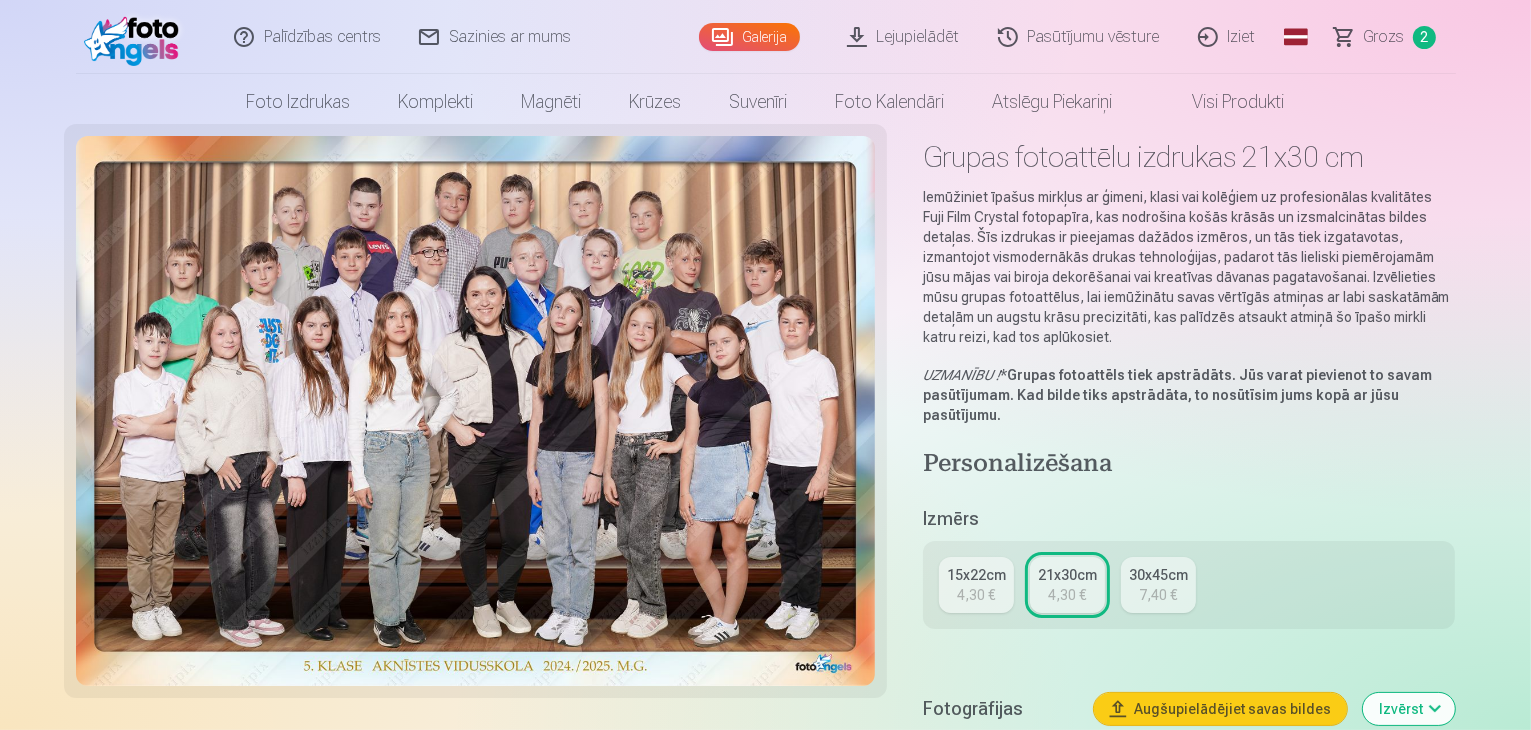 scroll, scrollTop: 200, scrollLeft: 0, axis: vertical 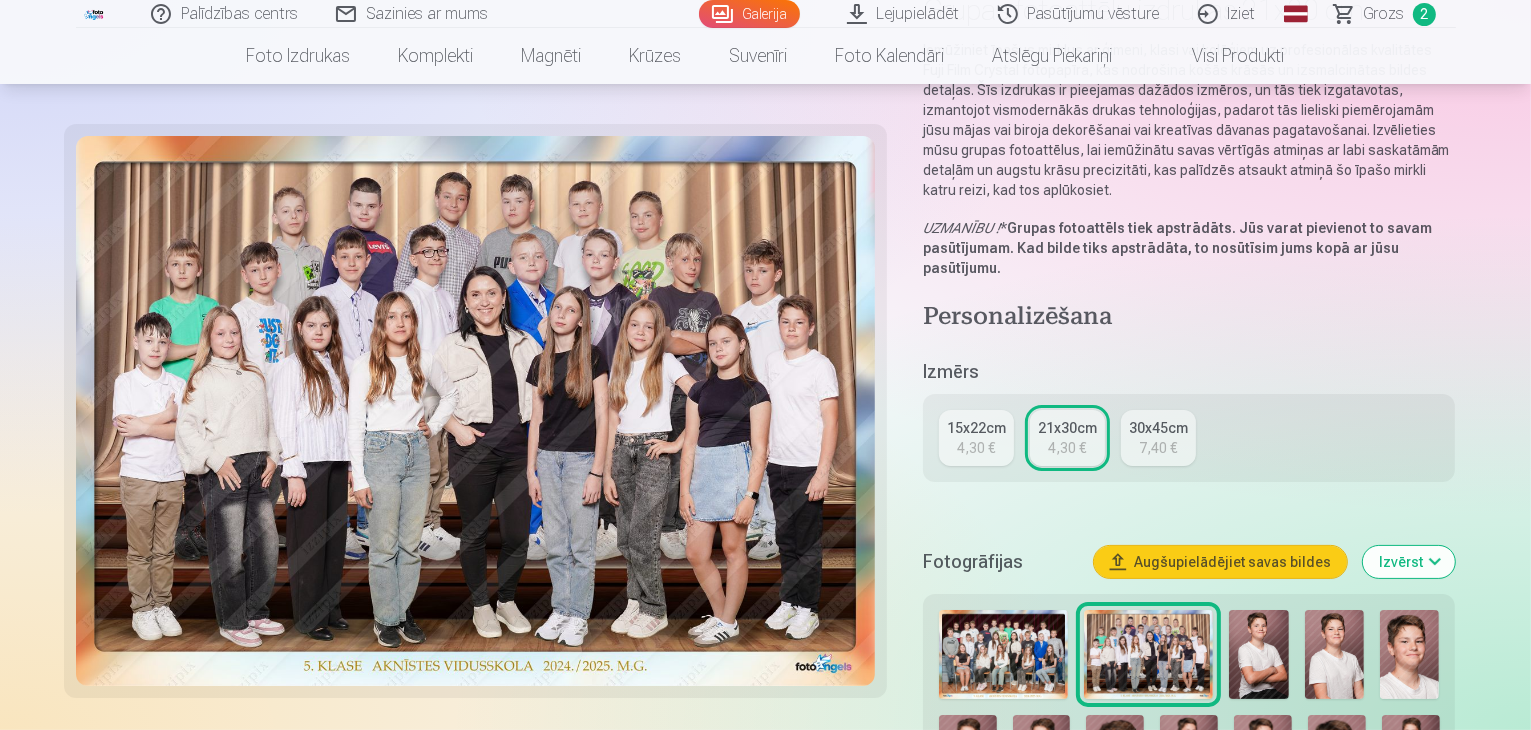 click on "Augšupielādējiet savas bildes" at bounding box center (1220, 562) 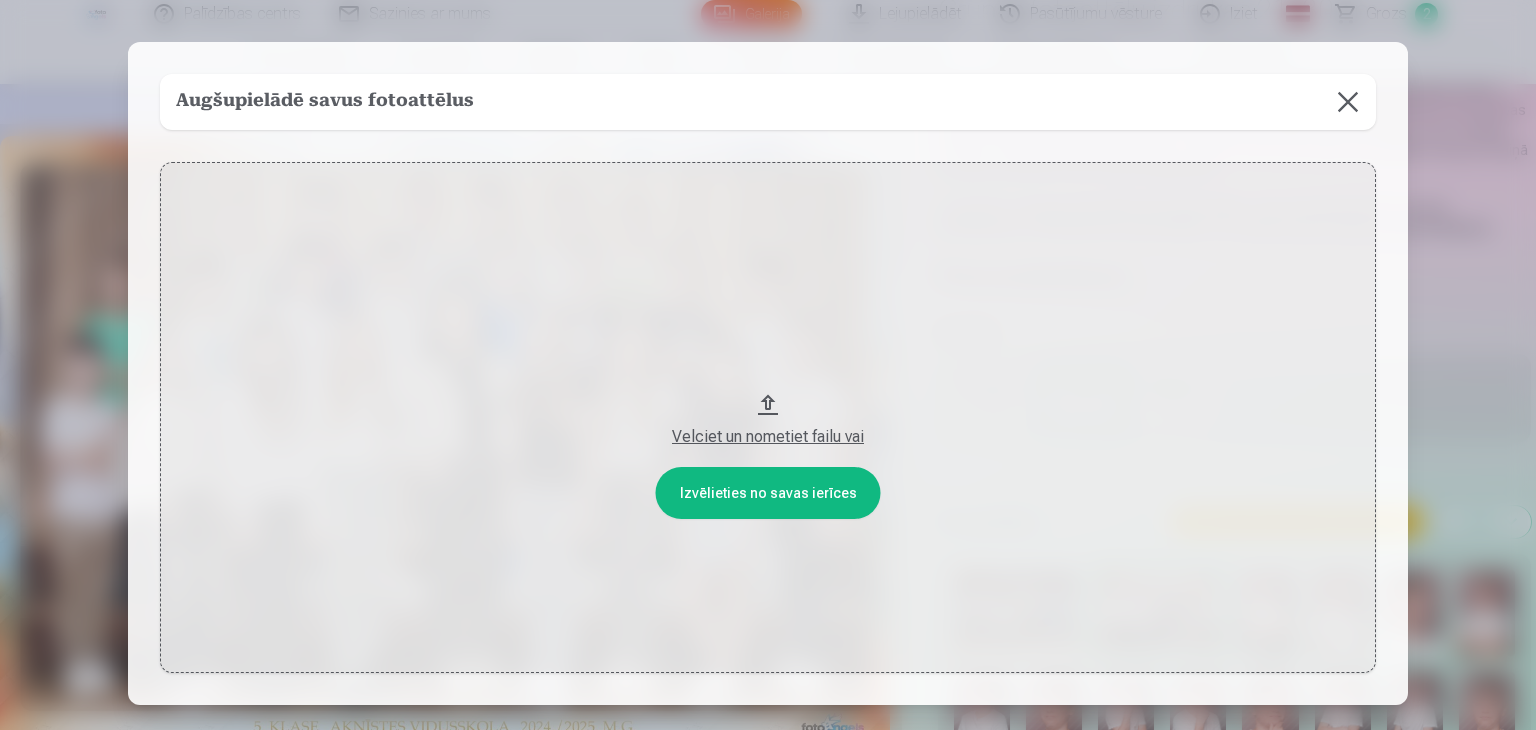 click at bounding box center [1348, 102] 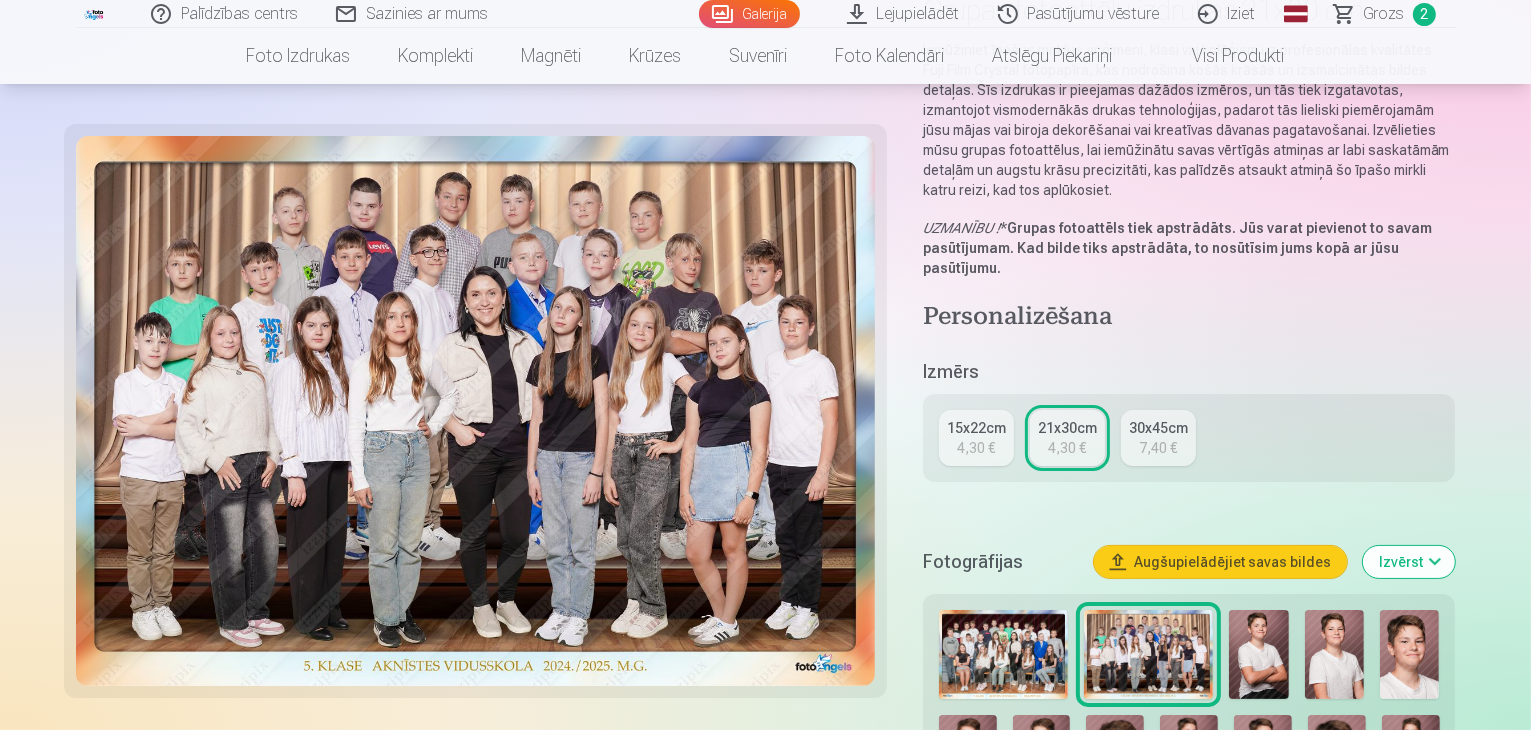 click on "Iziet" at bounding box center (1228, 14) 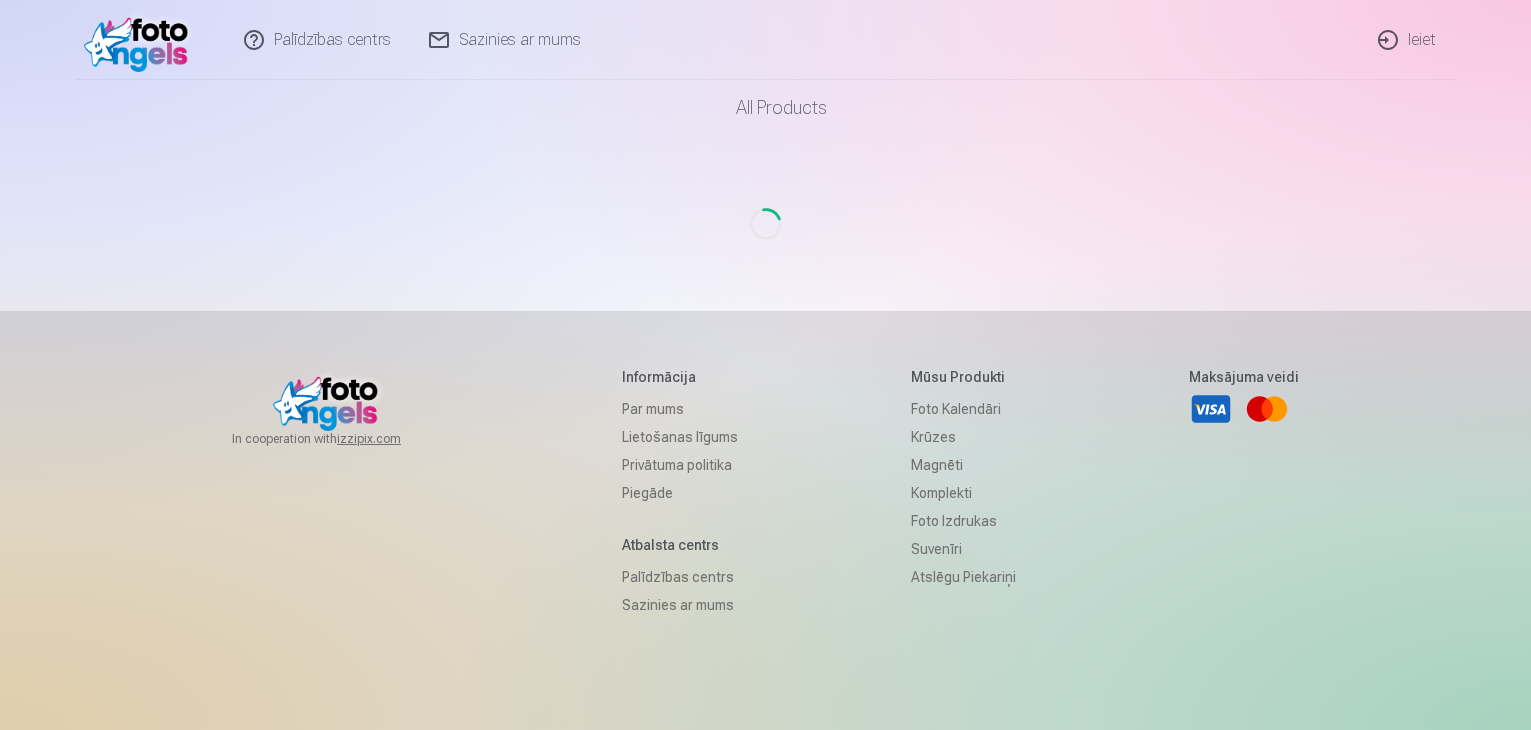 scroll, scrollTop: 0, scrollLeft: 0, axis: both 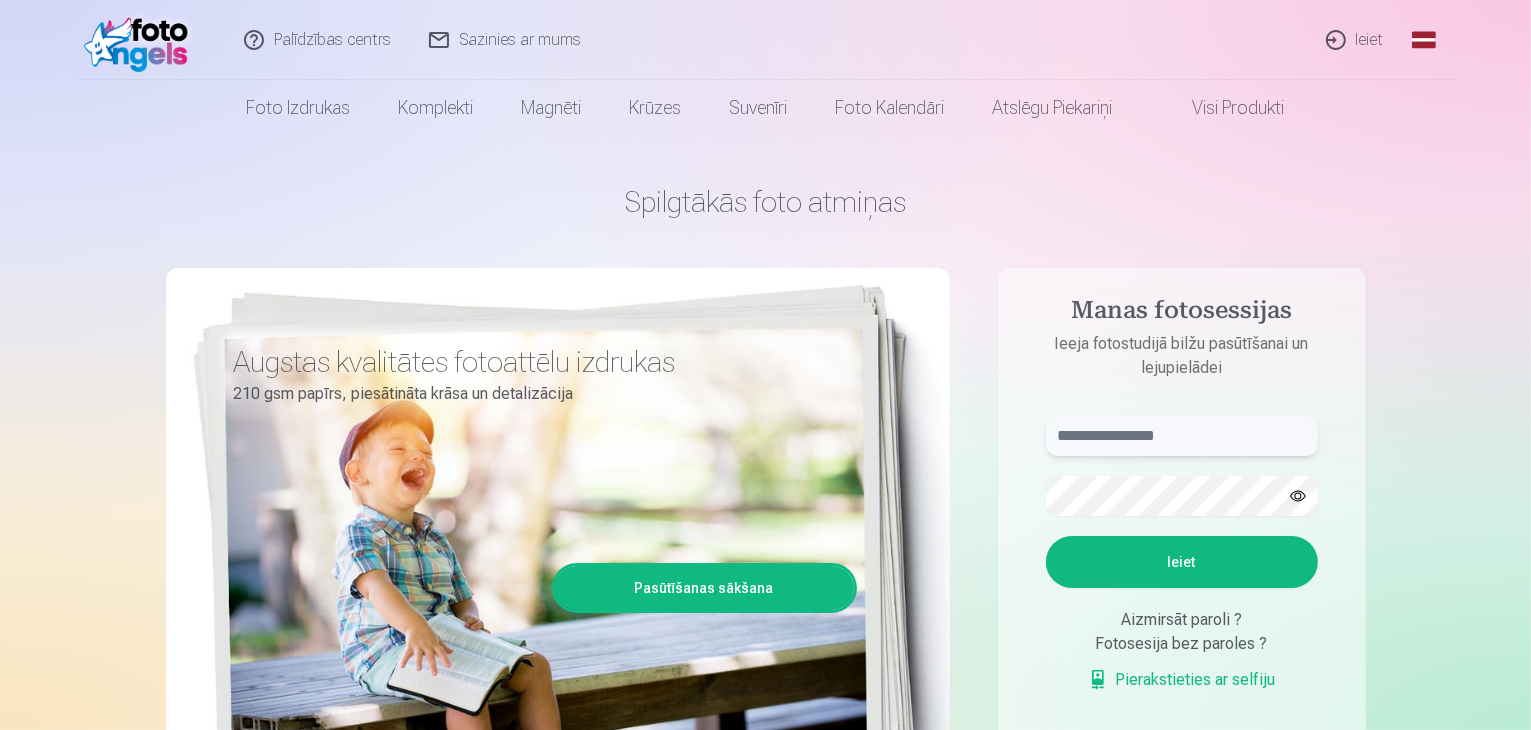 click at bounding box center [1182, 436] 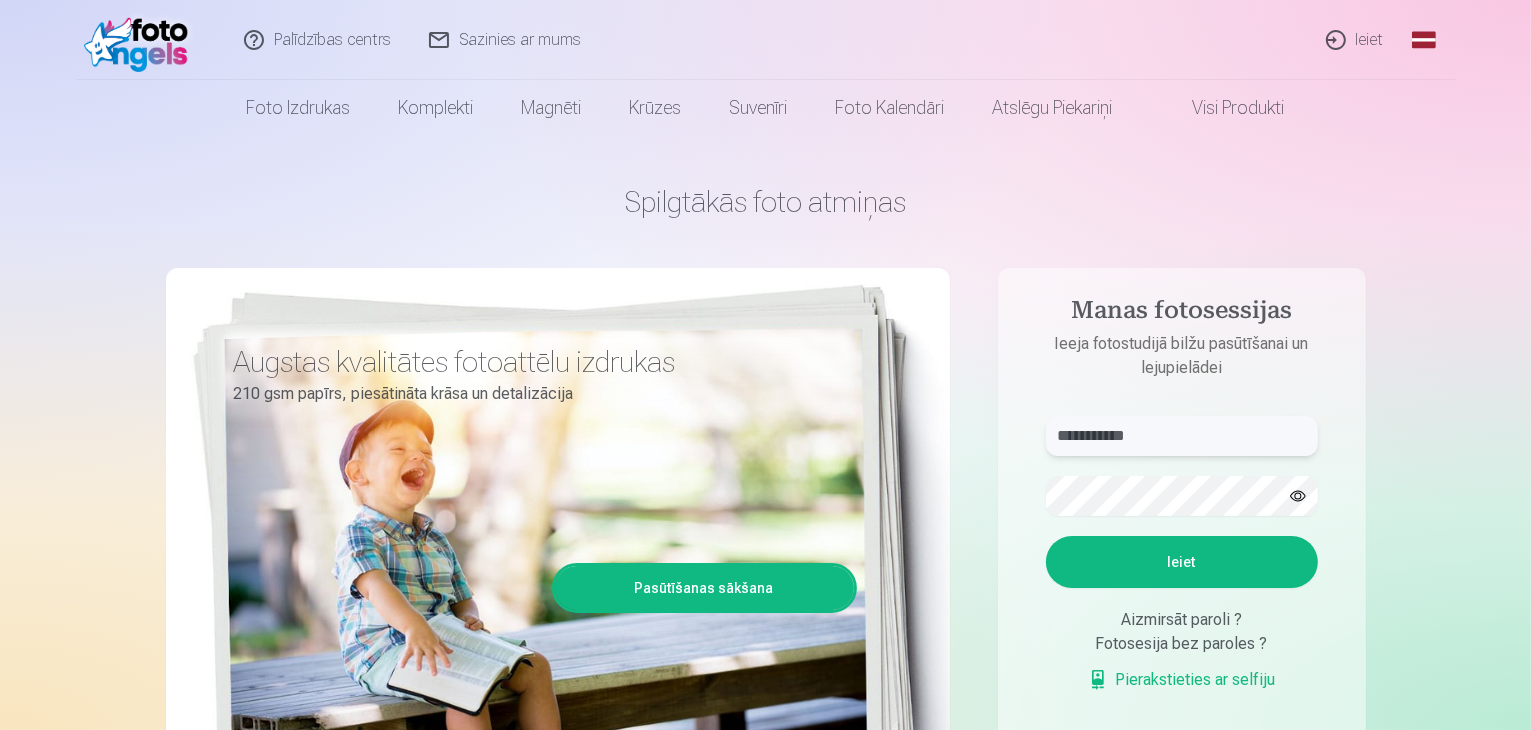 type on "**********" 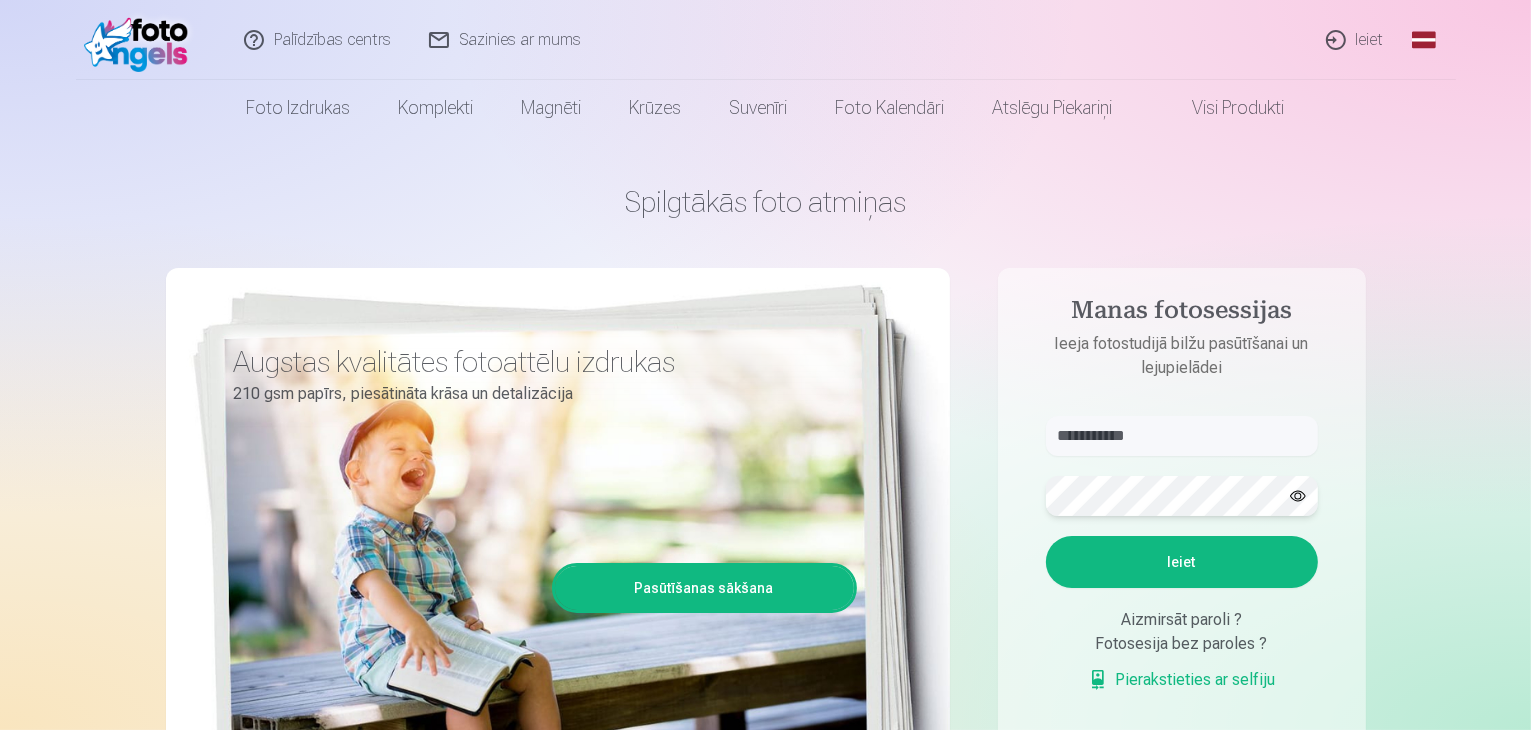 click on "Ieiet" at bounding box center [1182, 562] 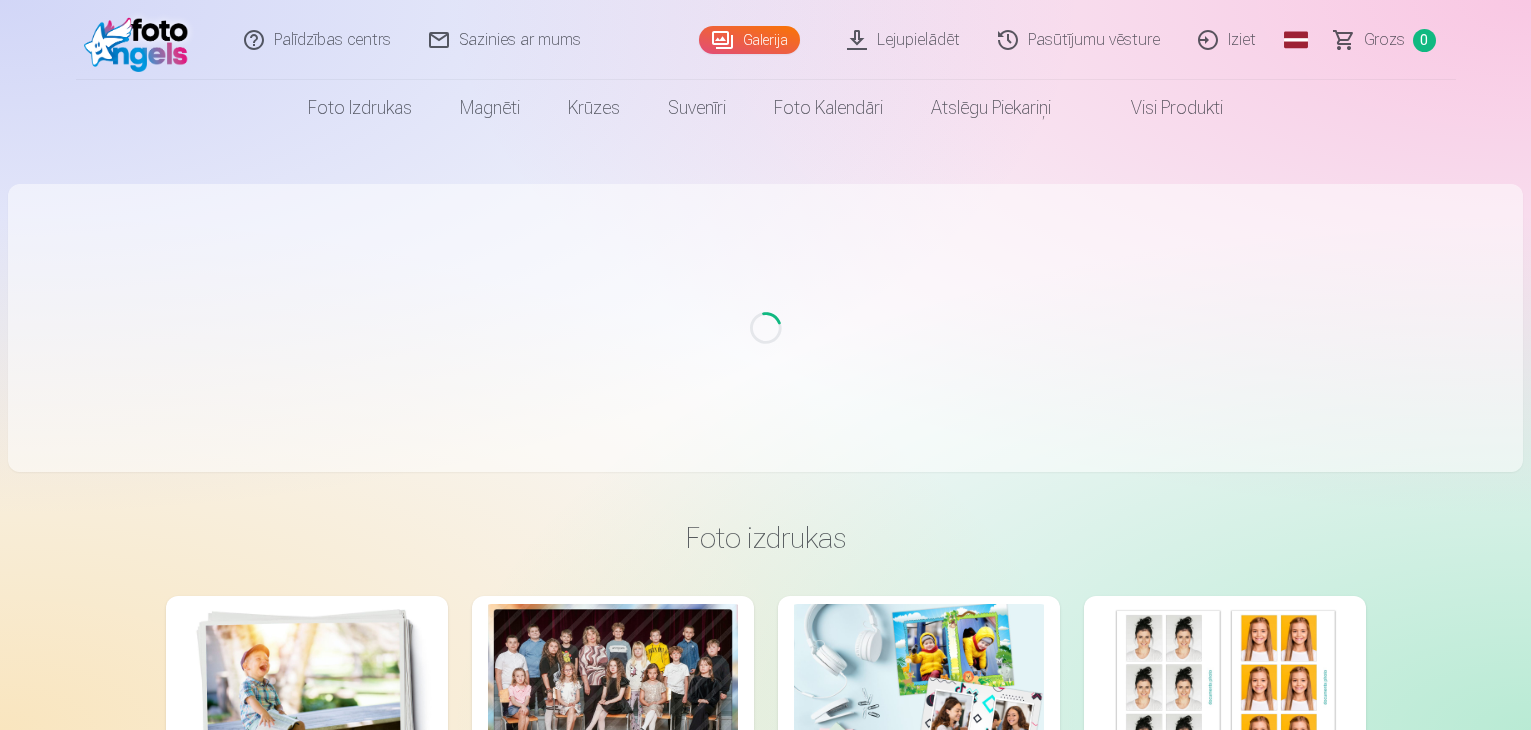 scroll, scrollTop: 0, scrollLeft: 0, axis: both 